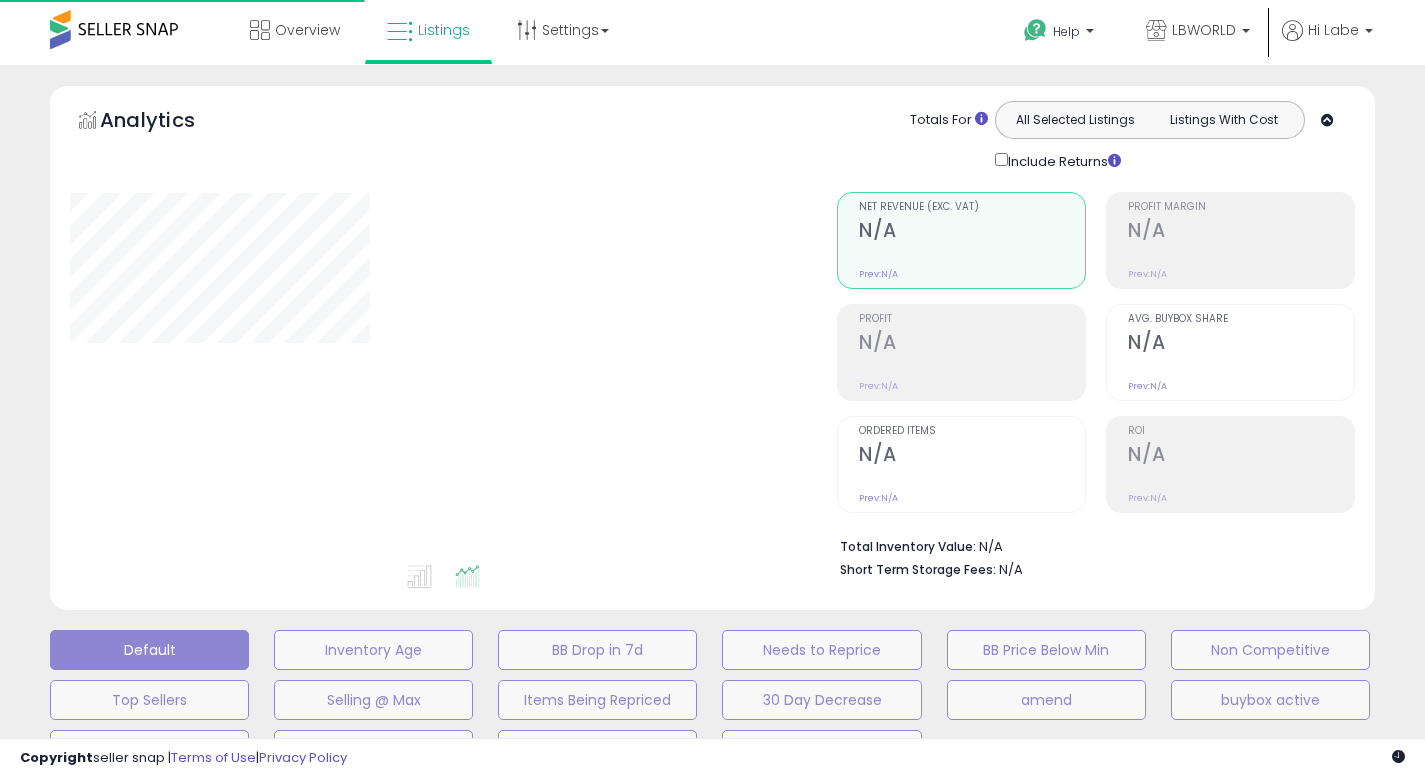 scroll, scrollTop: 513, scrollLeft: 0, axis: vertical 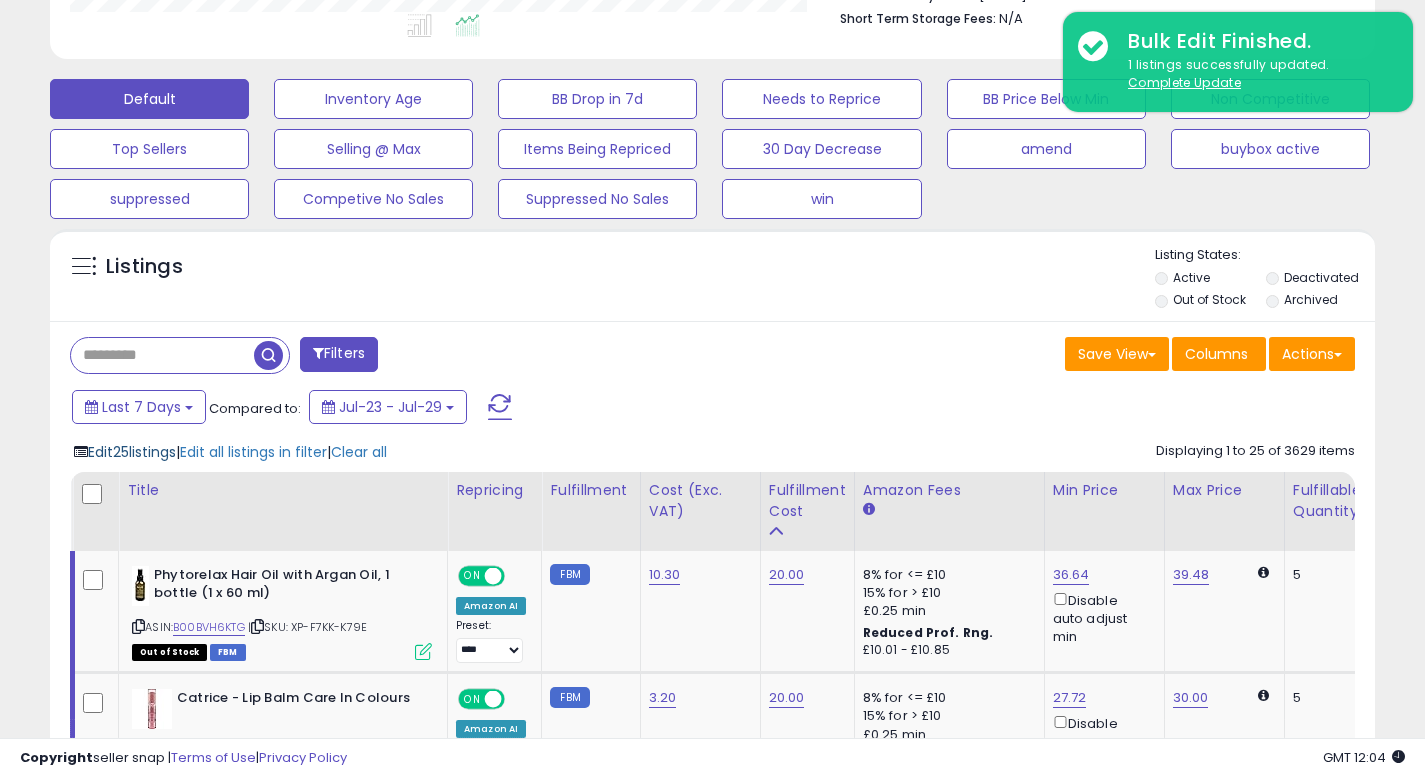 click on "Edit  25  listings" at bounding box center (132, 452) 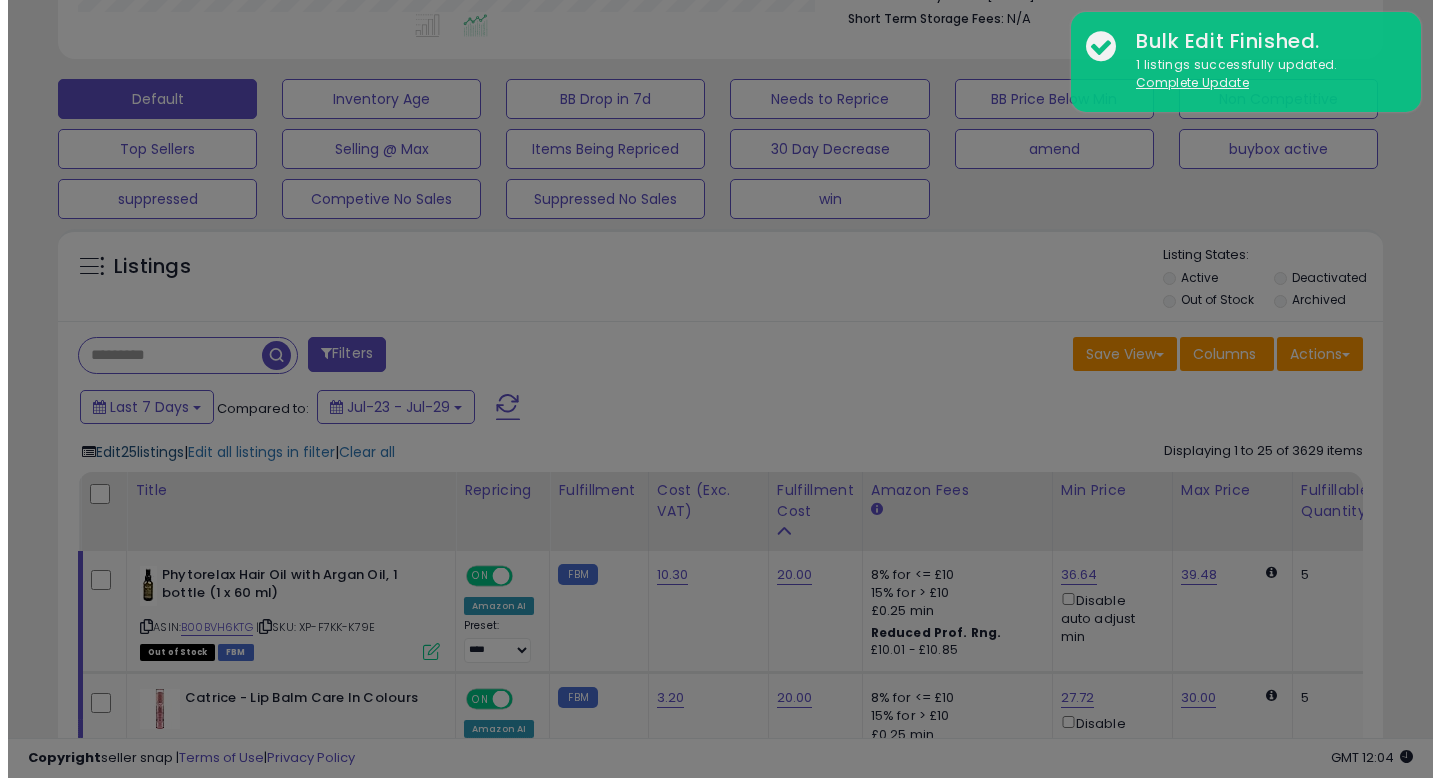scroll, scrollTop: 999590, scrollLeft: 999224, axis: both 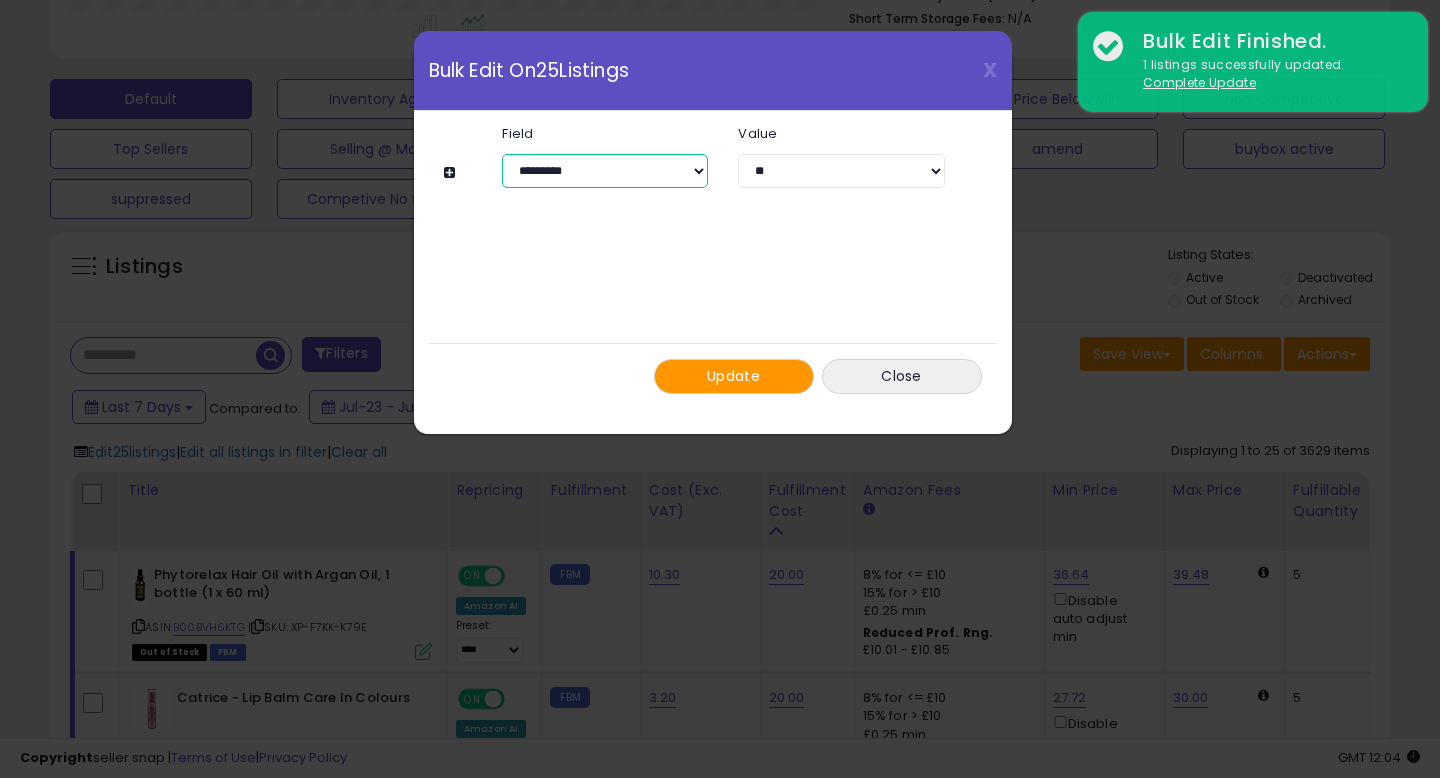 click on "**********" at bounding box center (605, 171) 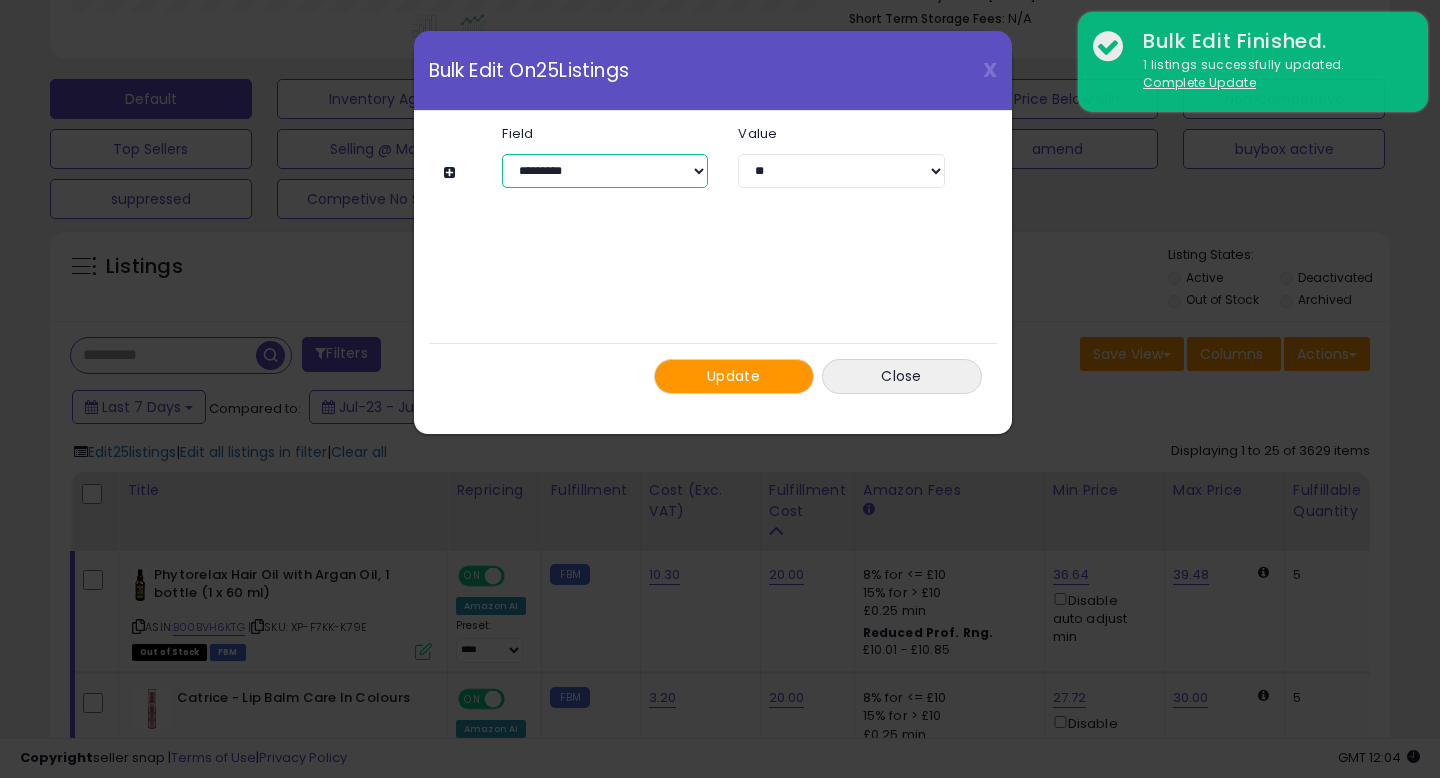 select on "**********" 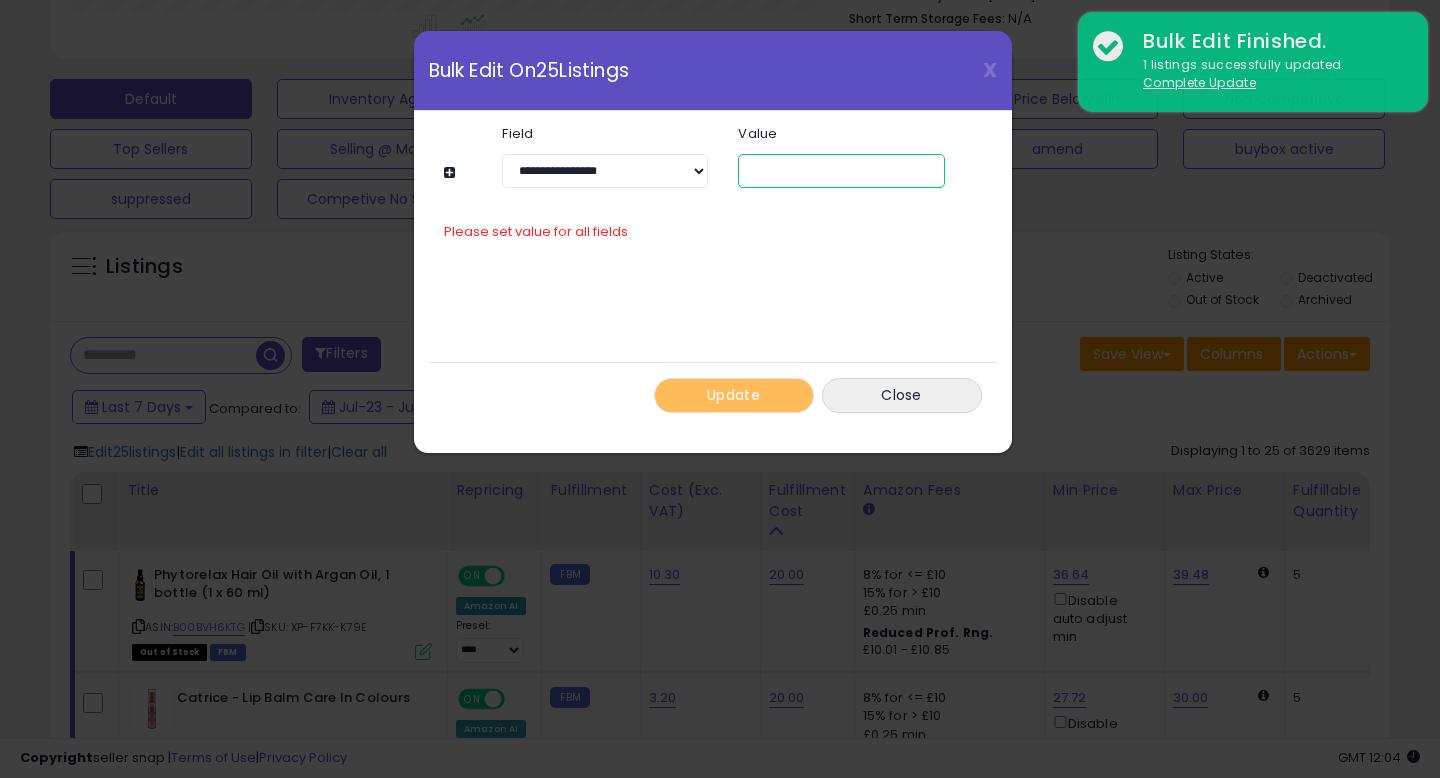 click at bounding box center (841, 171) 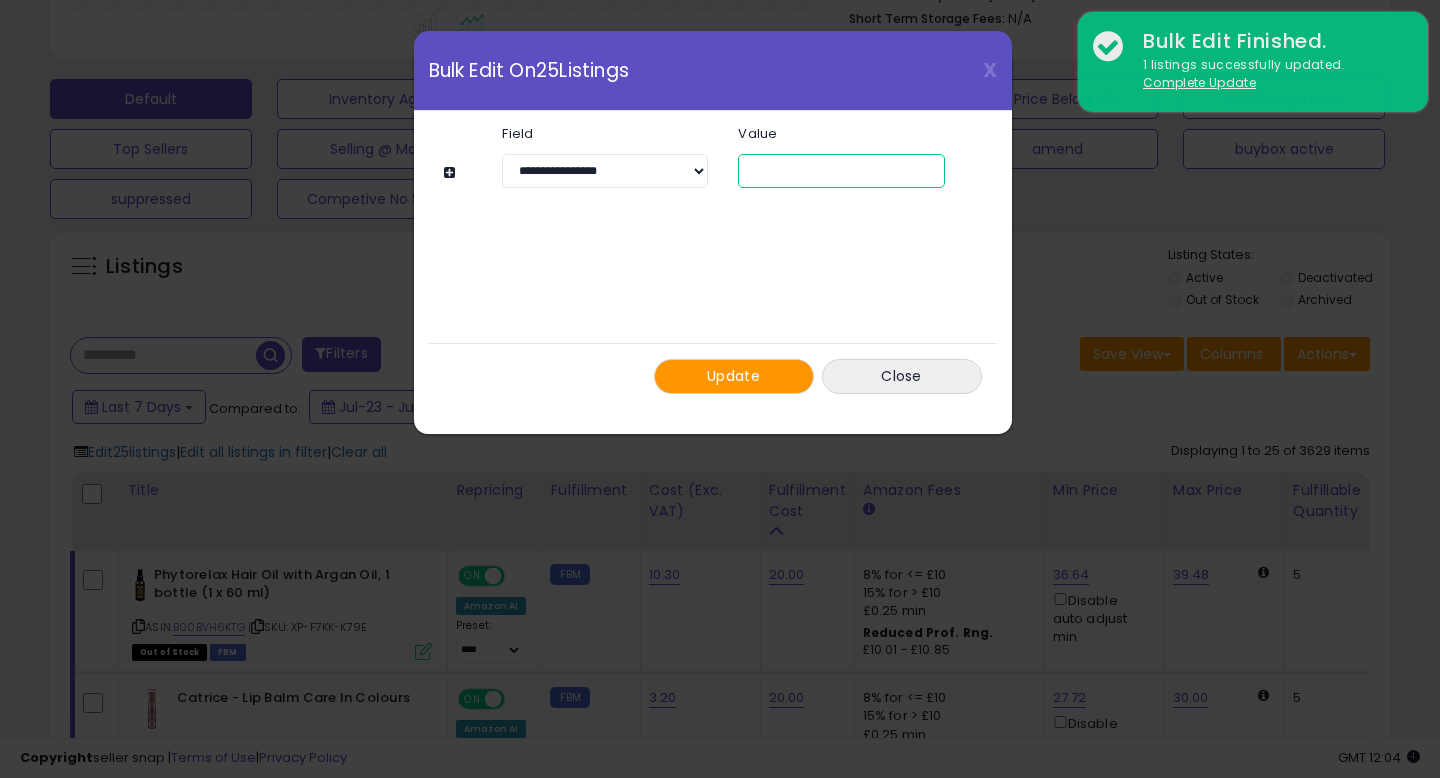 type on "*" 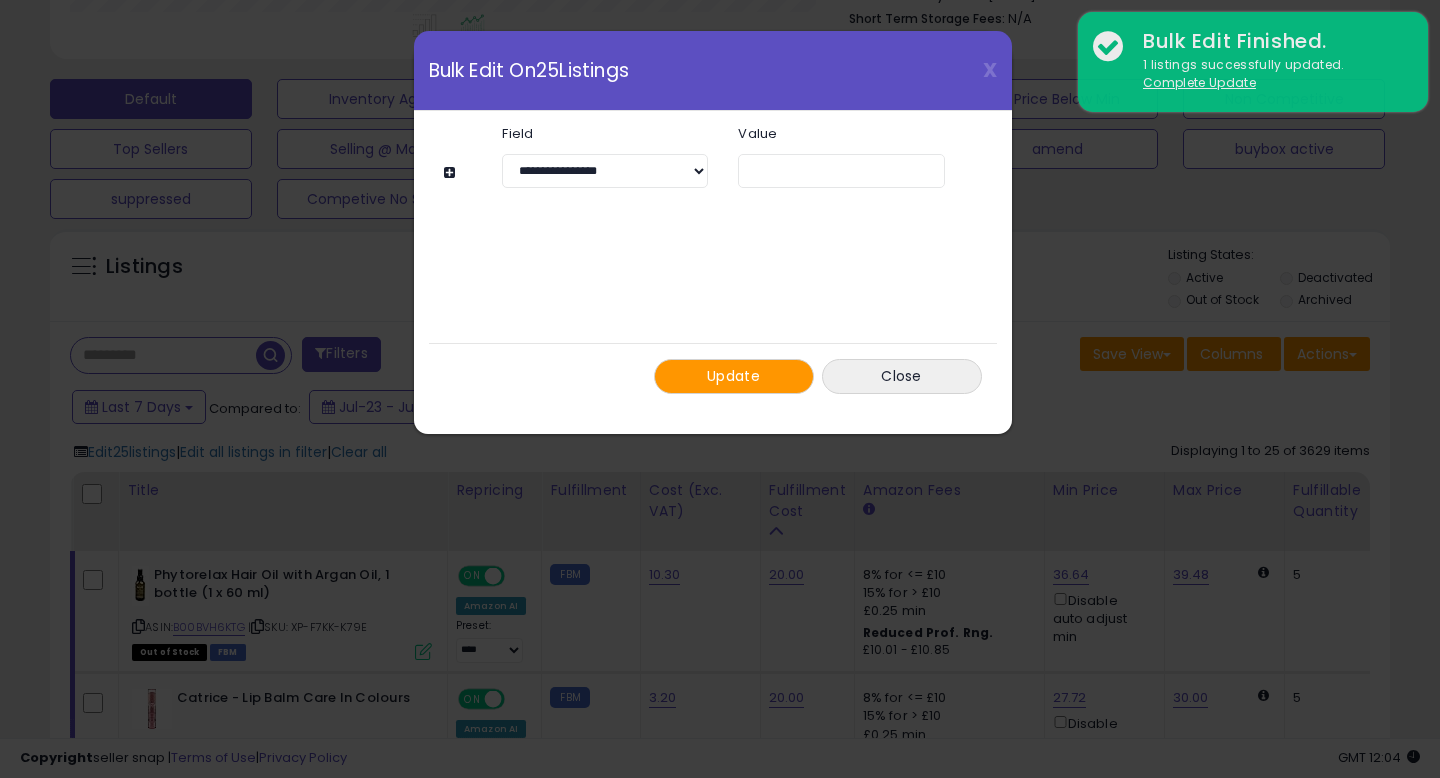 click on "Update" at bounding box center (734, 376) 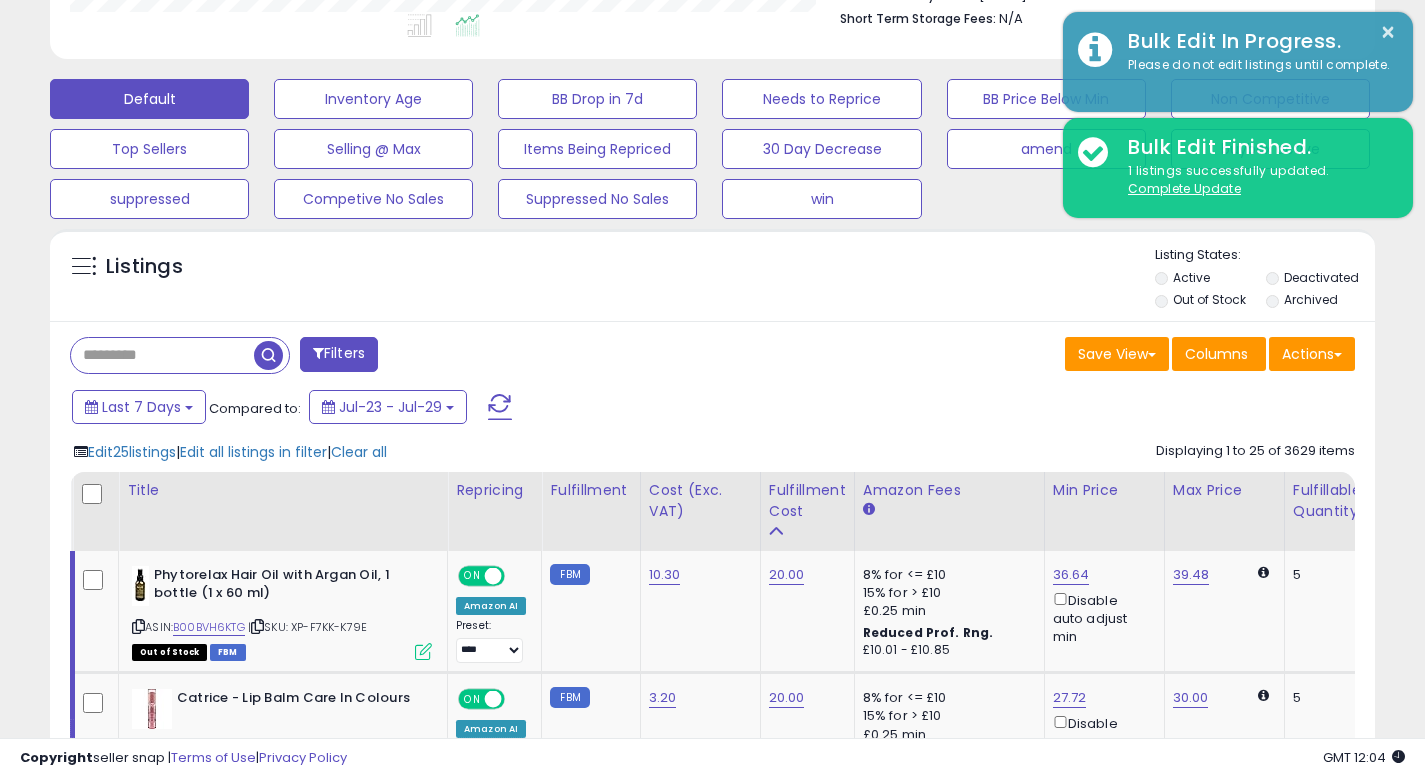 scroll, scrollTop: 410, scrollLeft: 767, axis: both 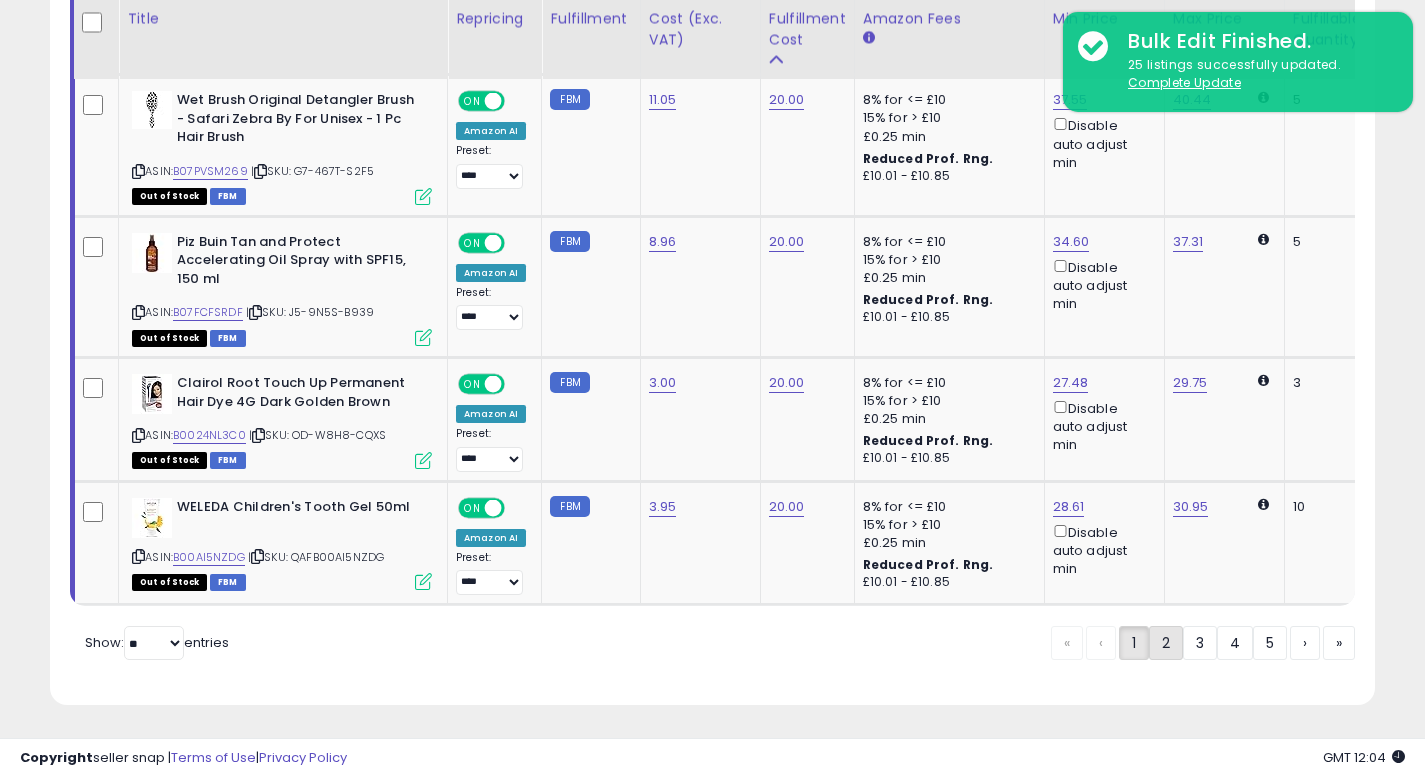 click on "2" 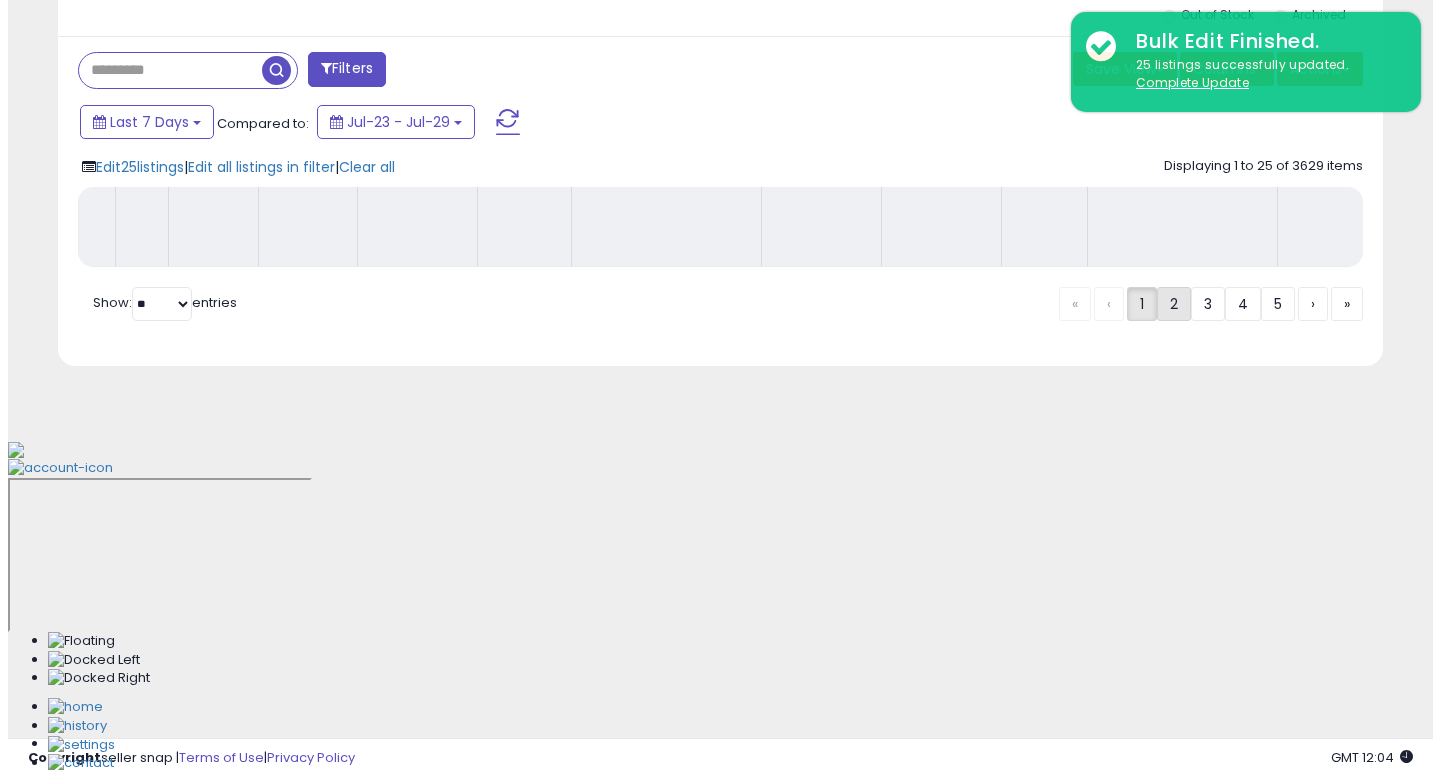 scroll, scrollTop: 514, scrollLeft: 0, axis: vertical 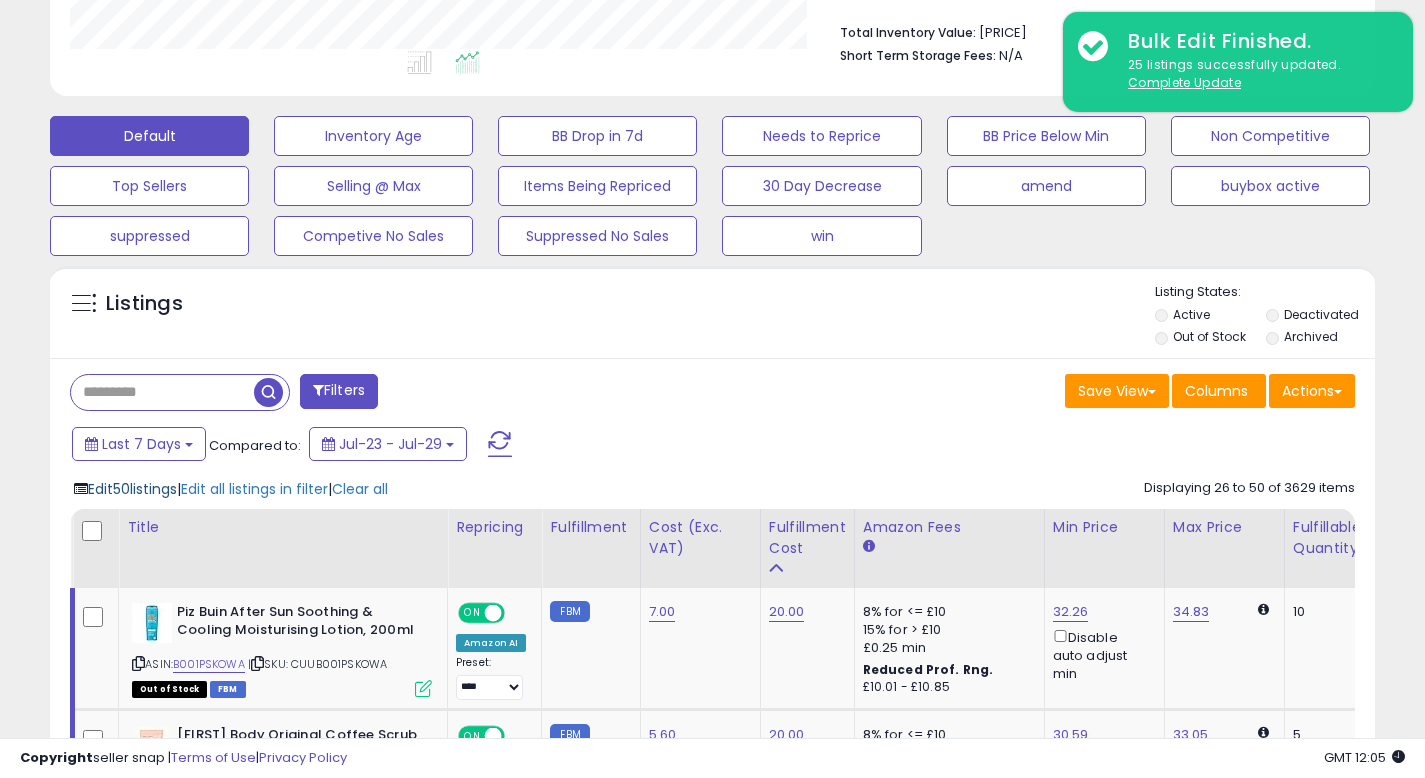 click on "Edit  50  listings" at bounding box center [132, 489] 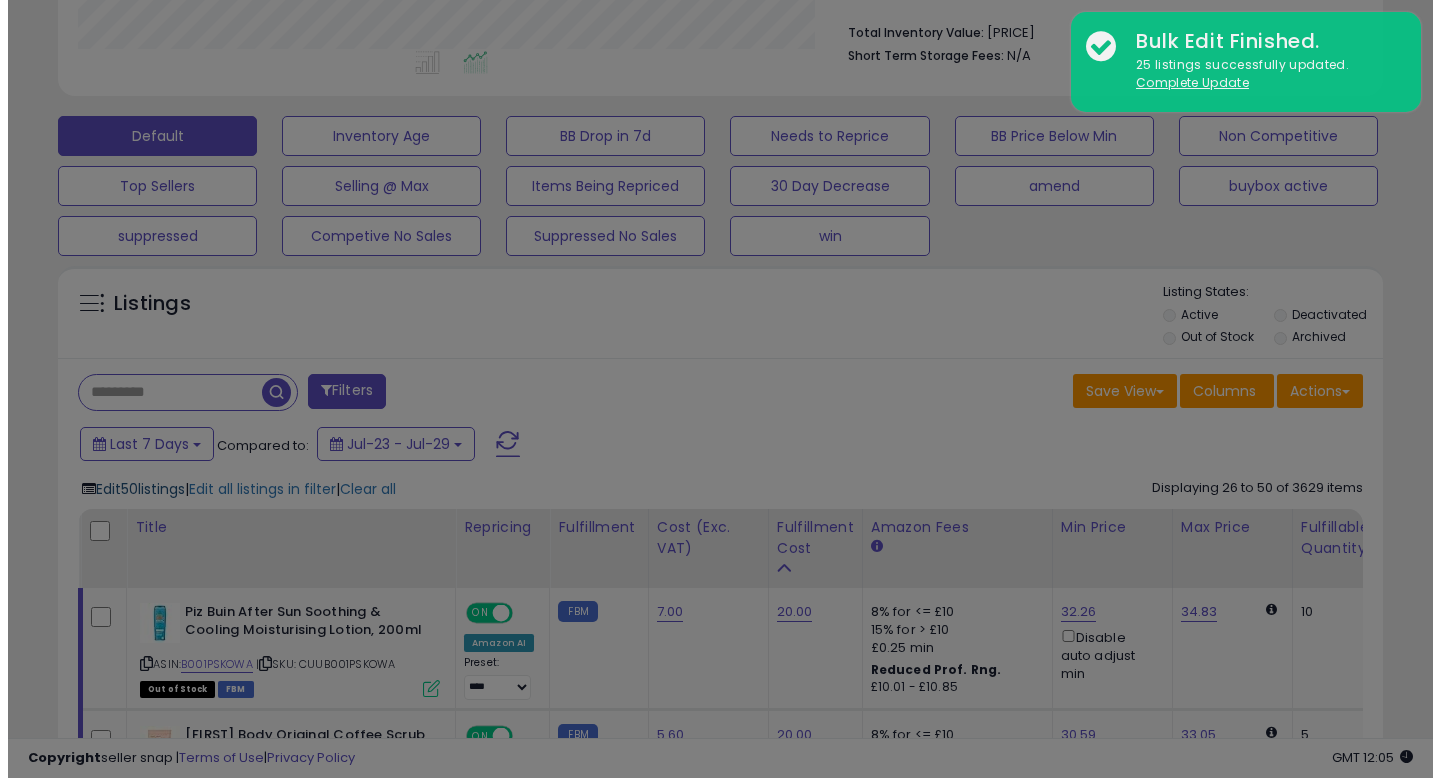 scroll, scrollTop: 999590, scrollLeft: 999224, axis: both 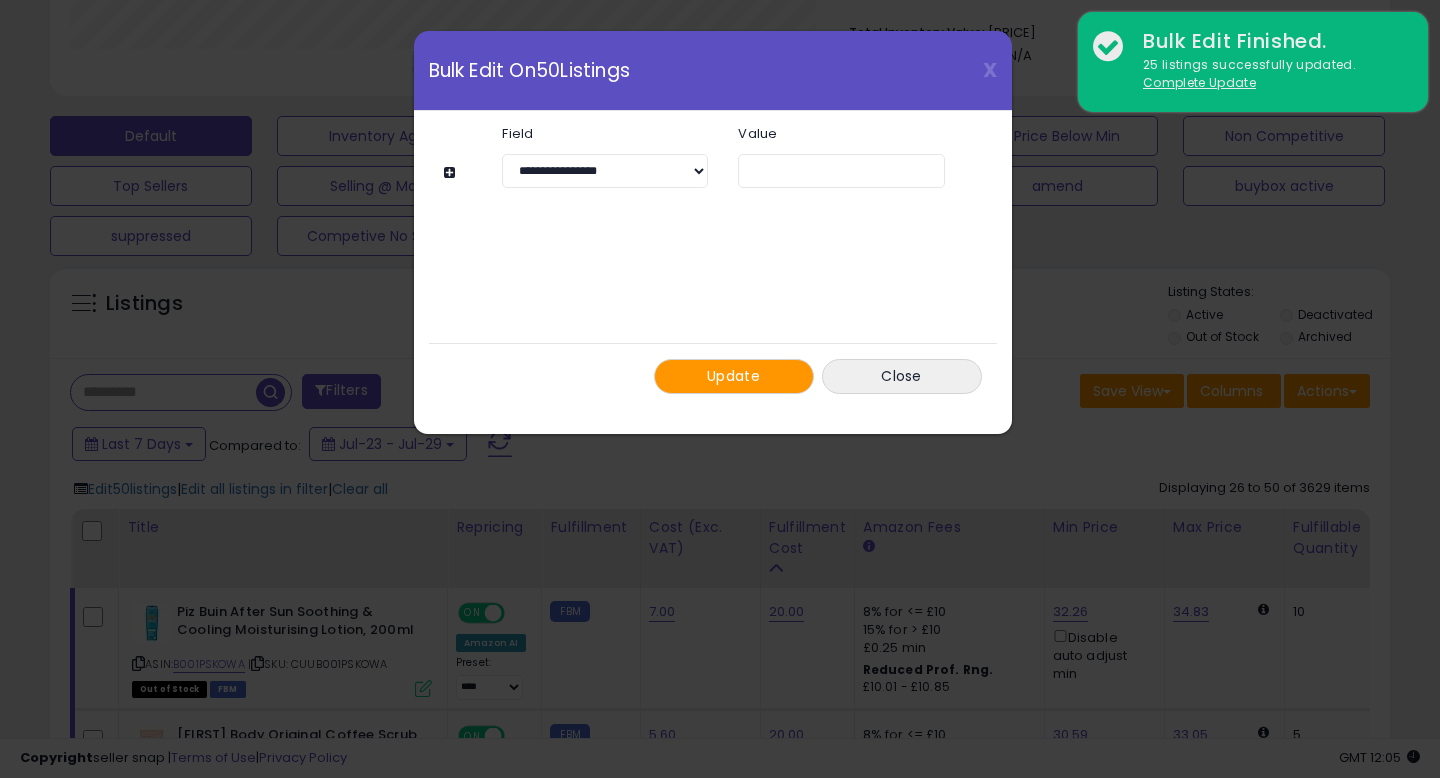 click on "Update" at bounding box center (733, 376) 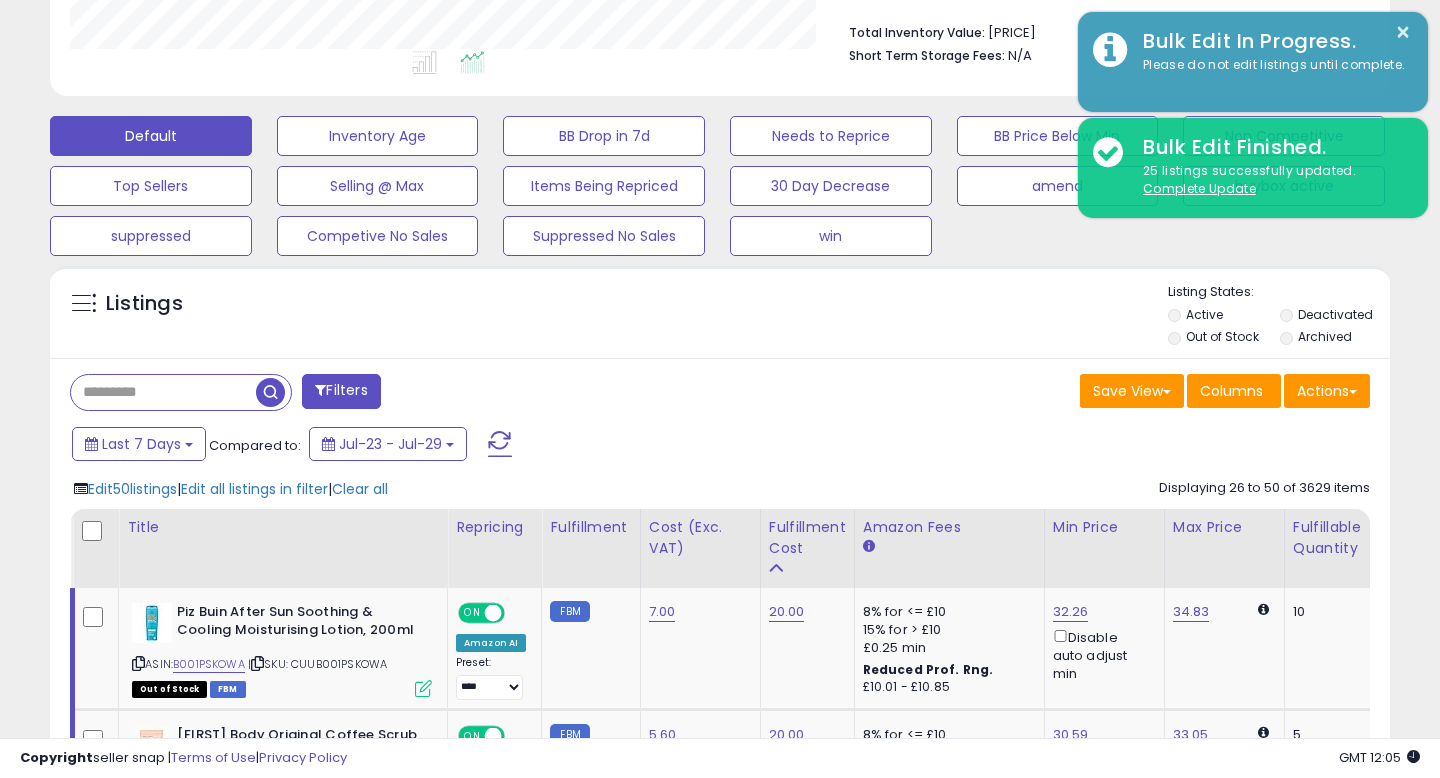 click on "**********" at bounding box center [720, 1802] 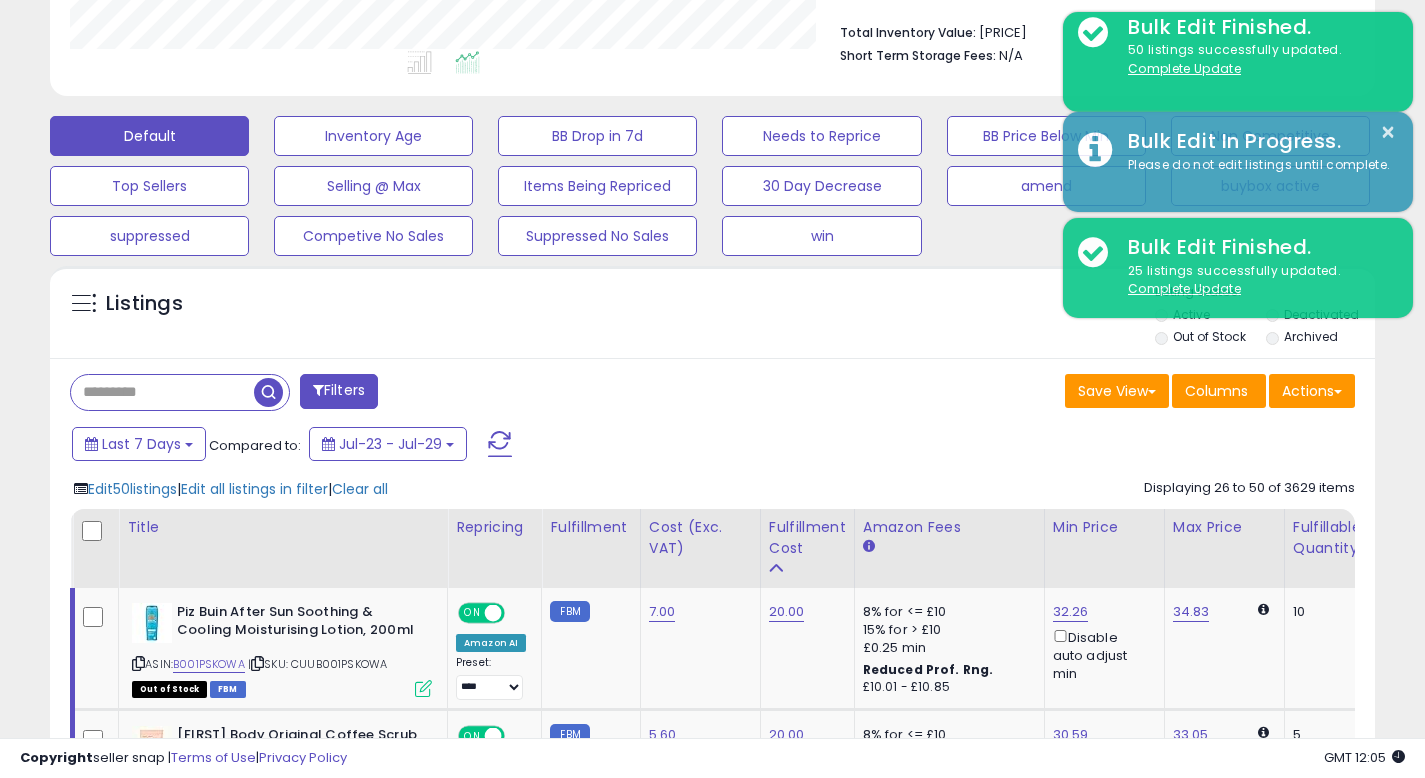 scroll, scrollTop: 410, scrollLeft: 767, axis: both 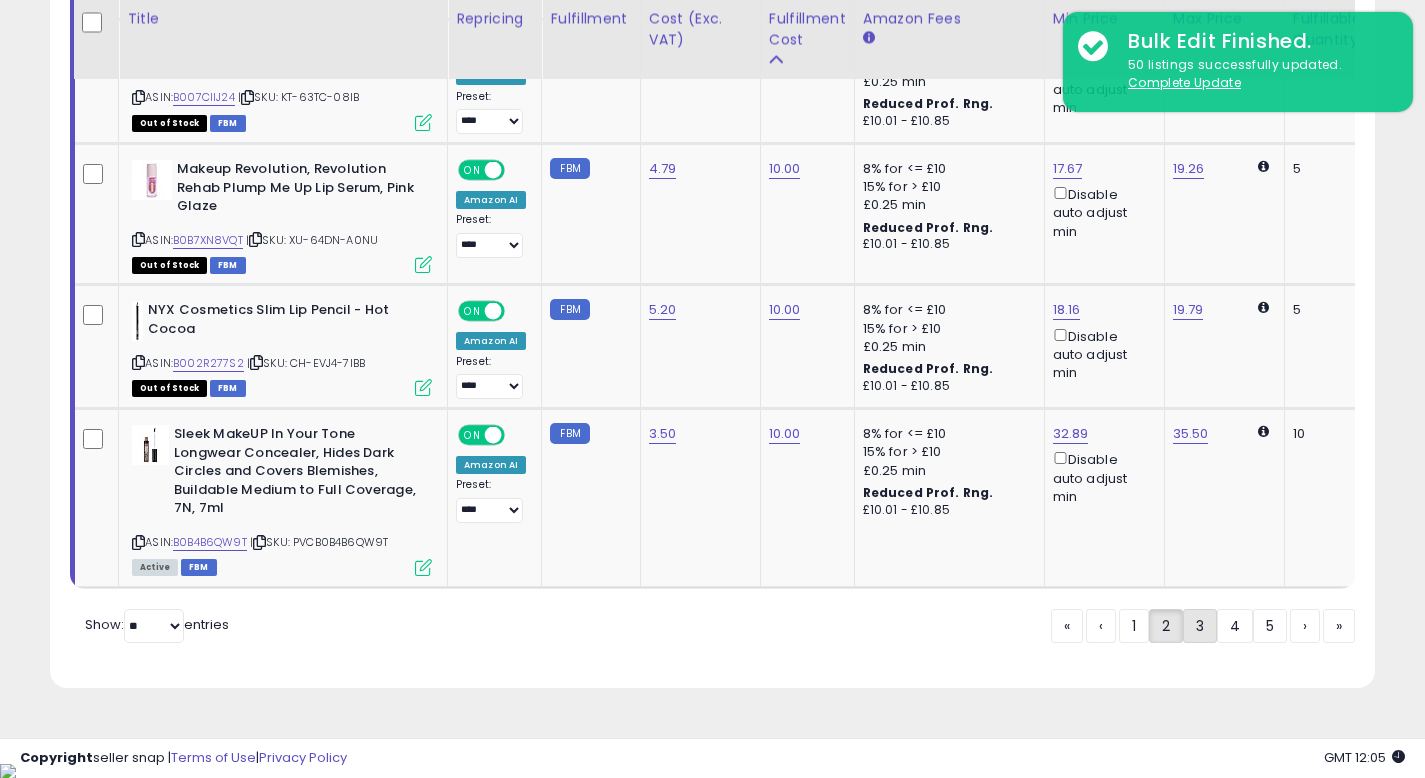 click on "3" 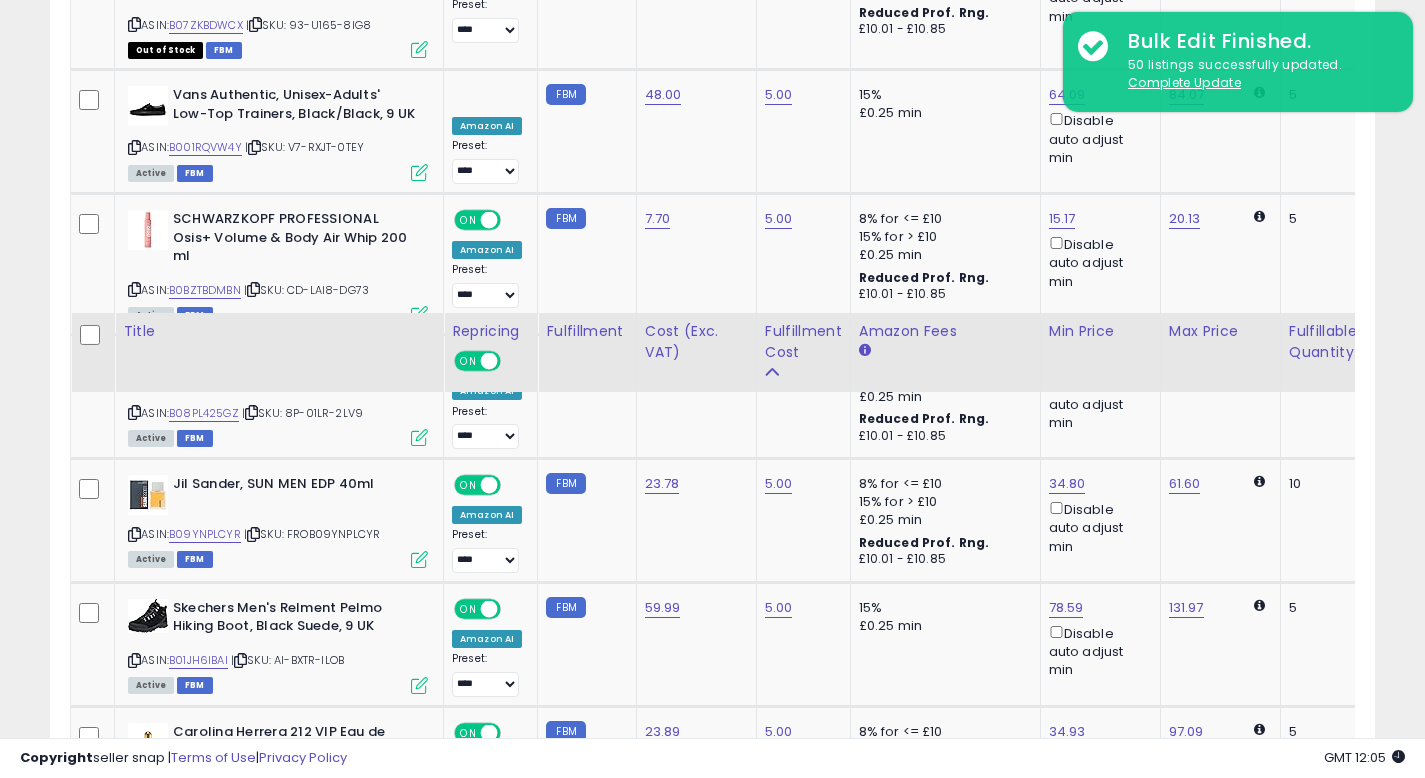 scroll, scrollTop: 3858, scrollLeft: 0, axis: vertical 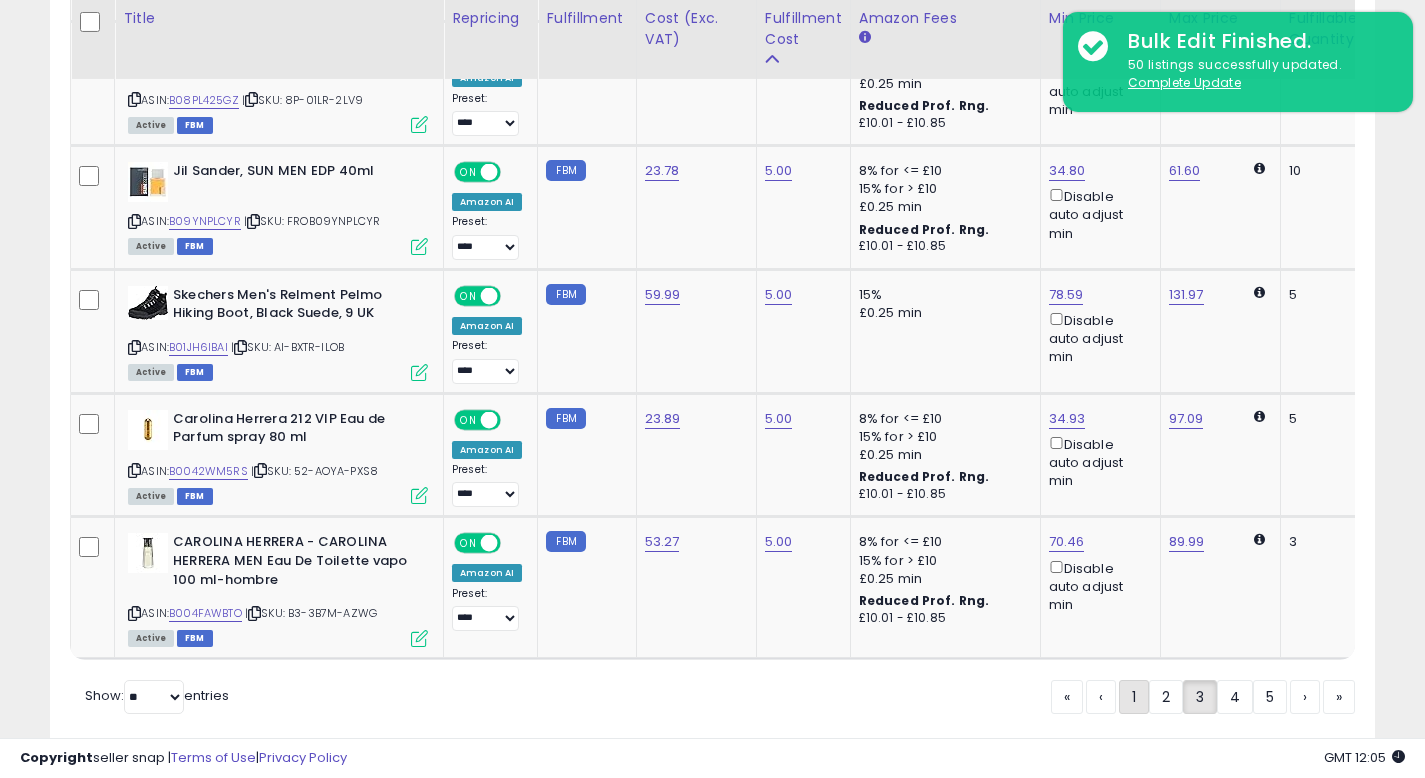 click on "1" 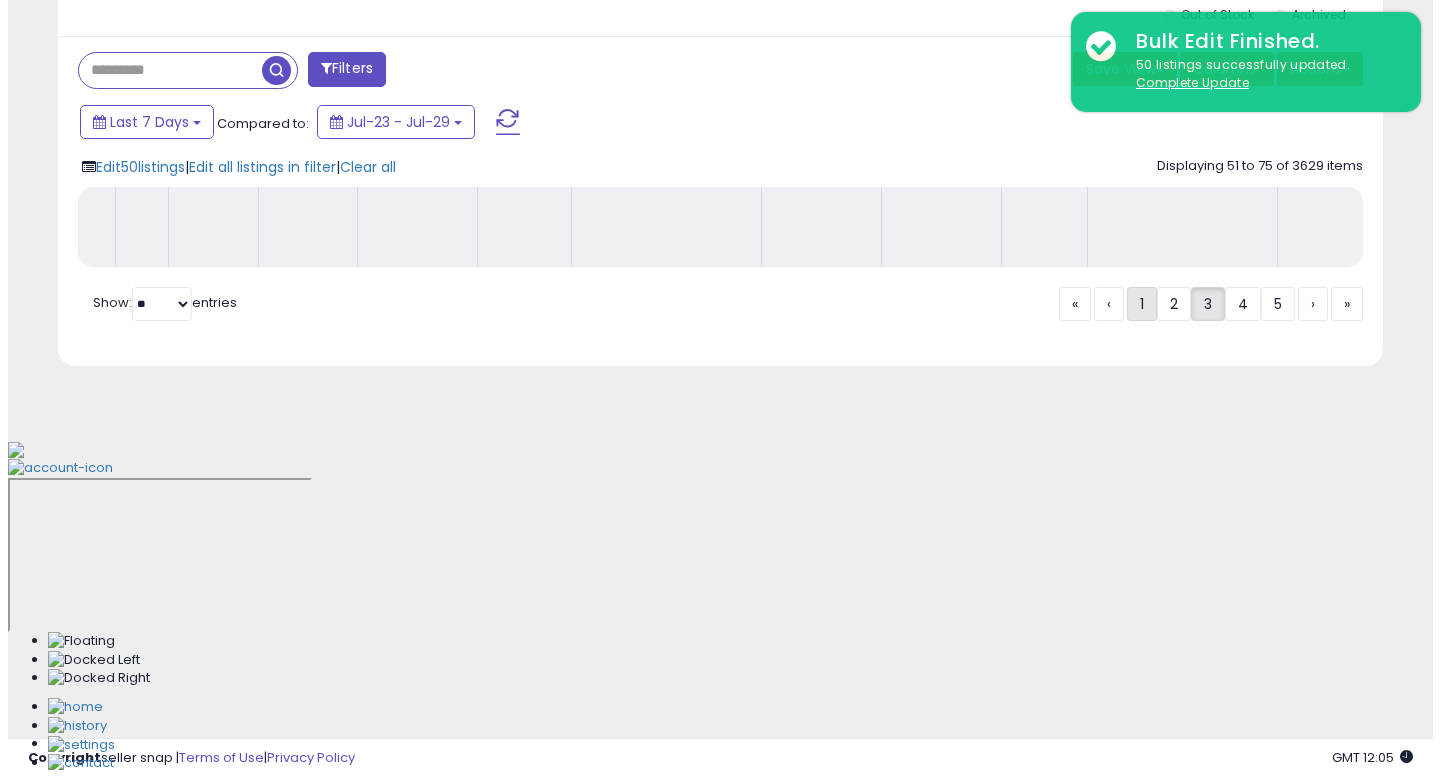scroll, scrollTop: 514, scrollLeft: 0, axis: vertical 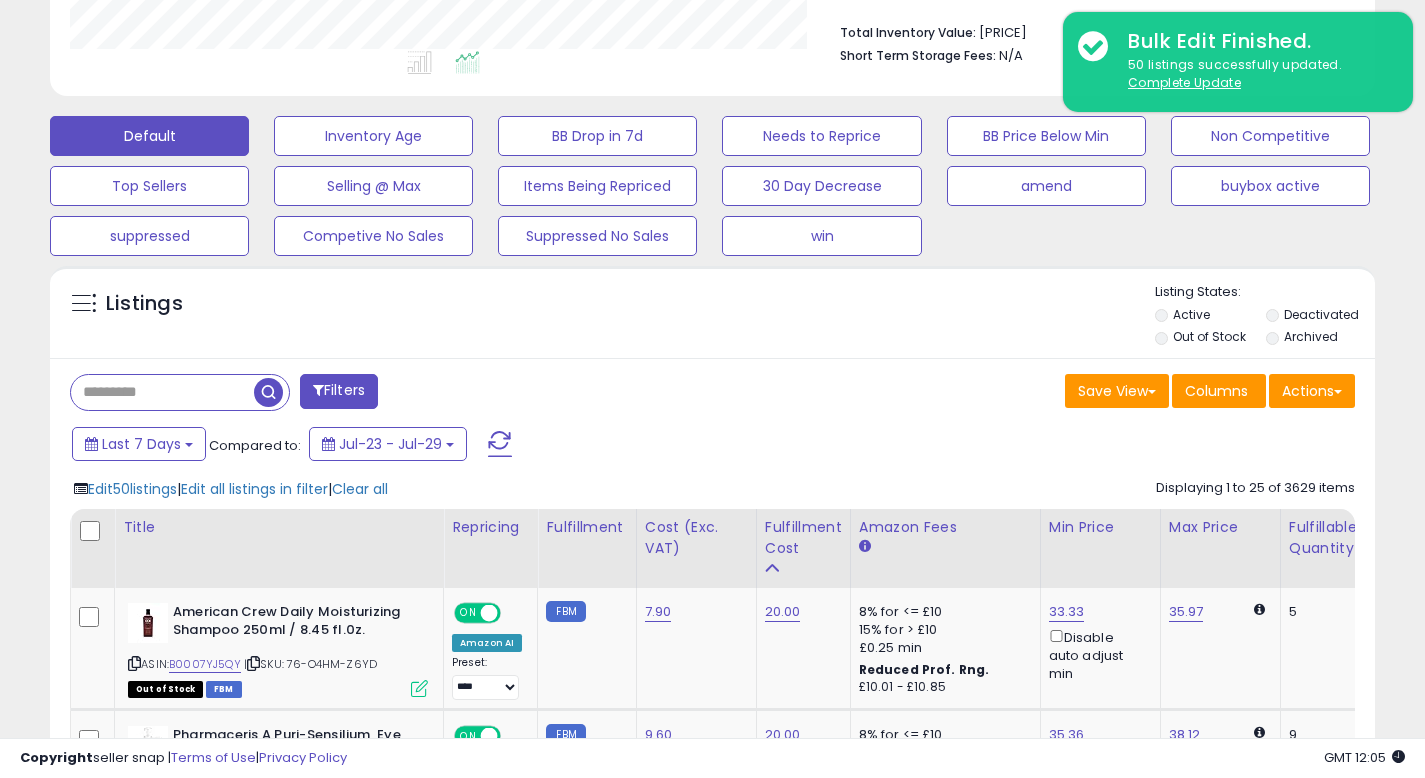 click at bounding box center (92, 532) 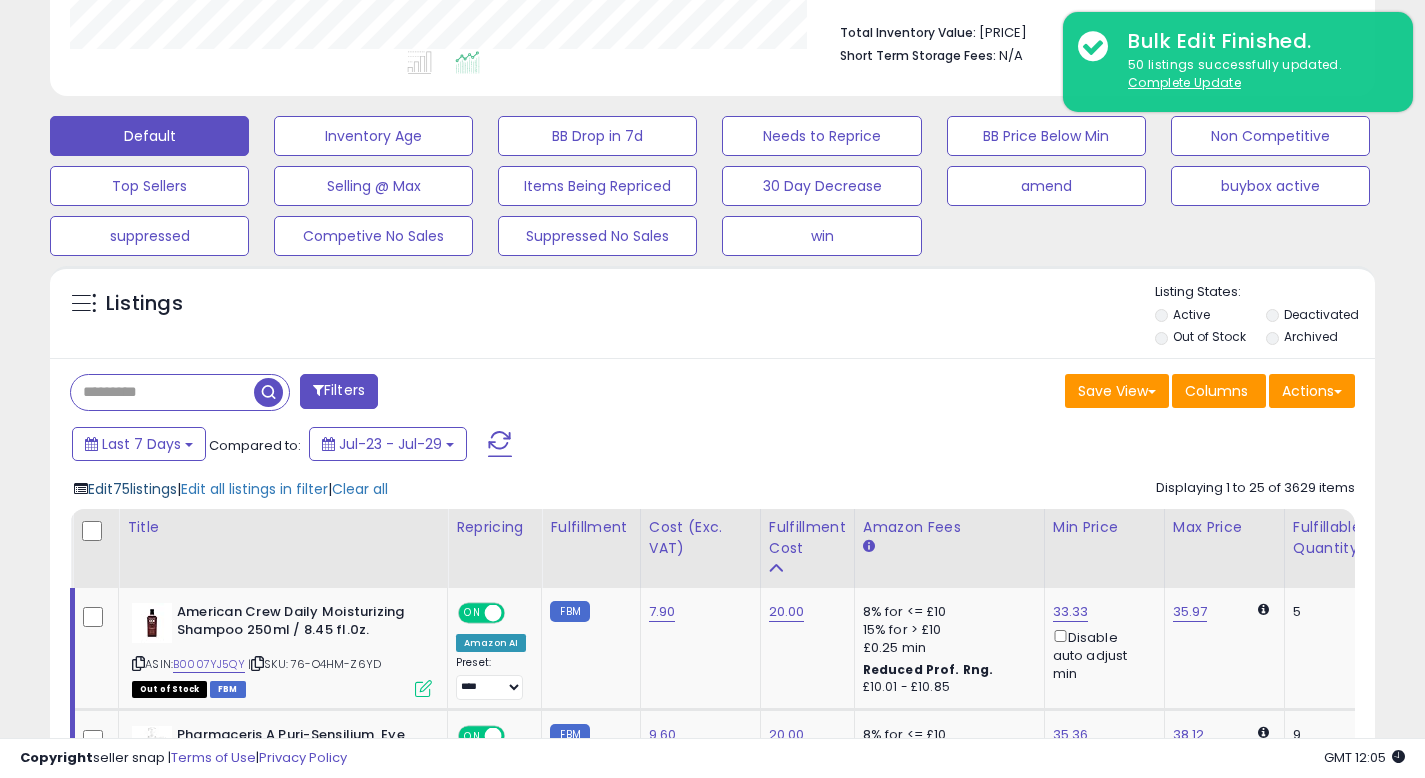 click on "Edit  75  listings" at bounding box center [132, 489] 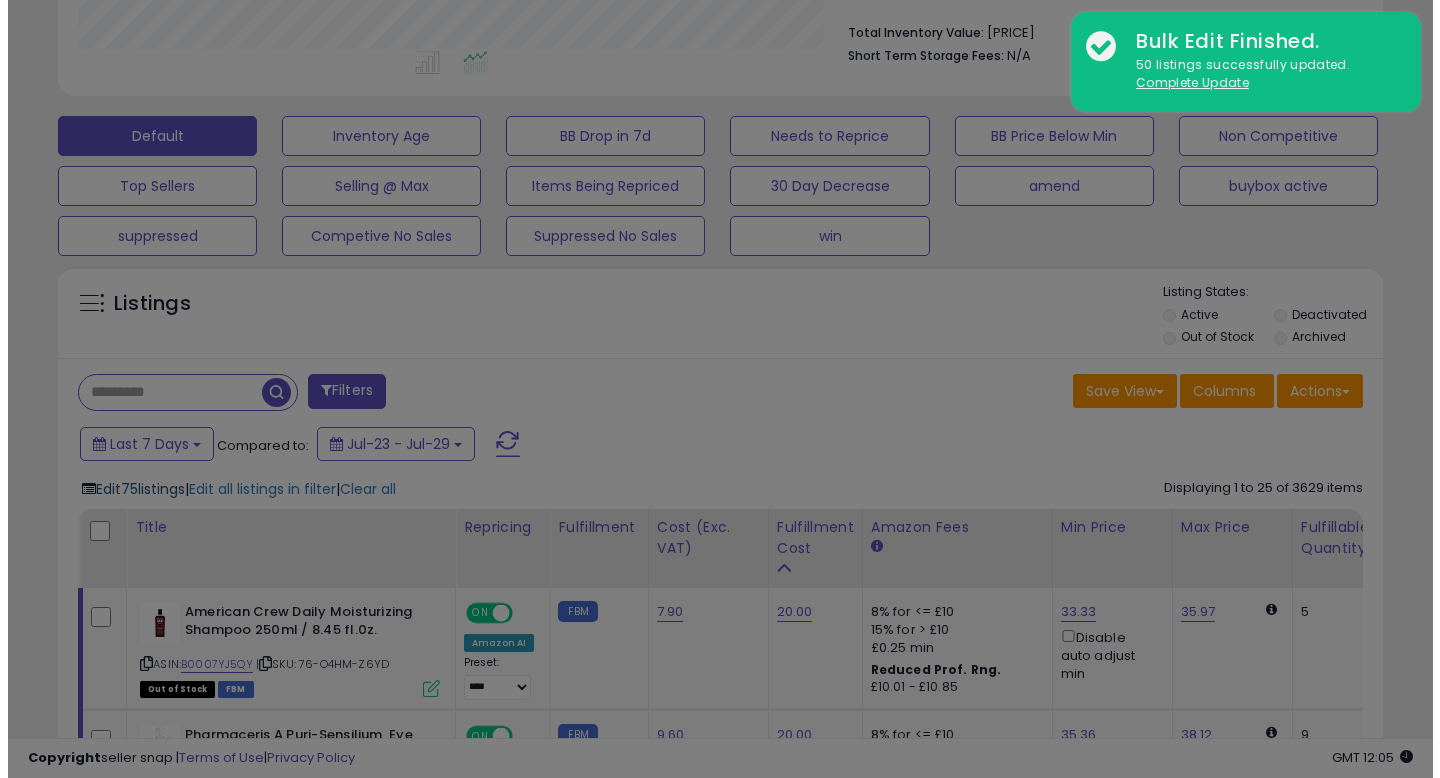 scroll, scrollTop: 999590, scrollLeft: 999224, axis: both 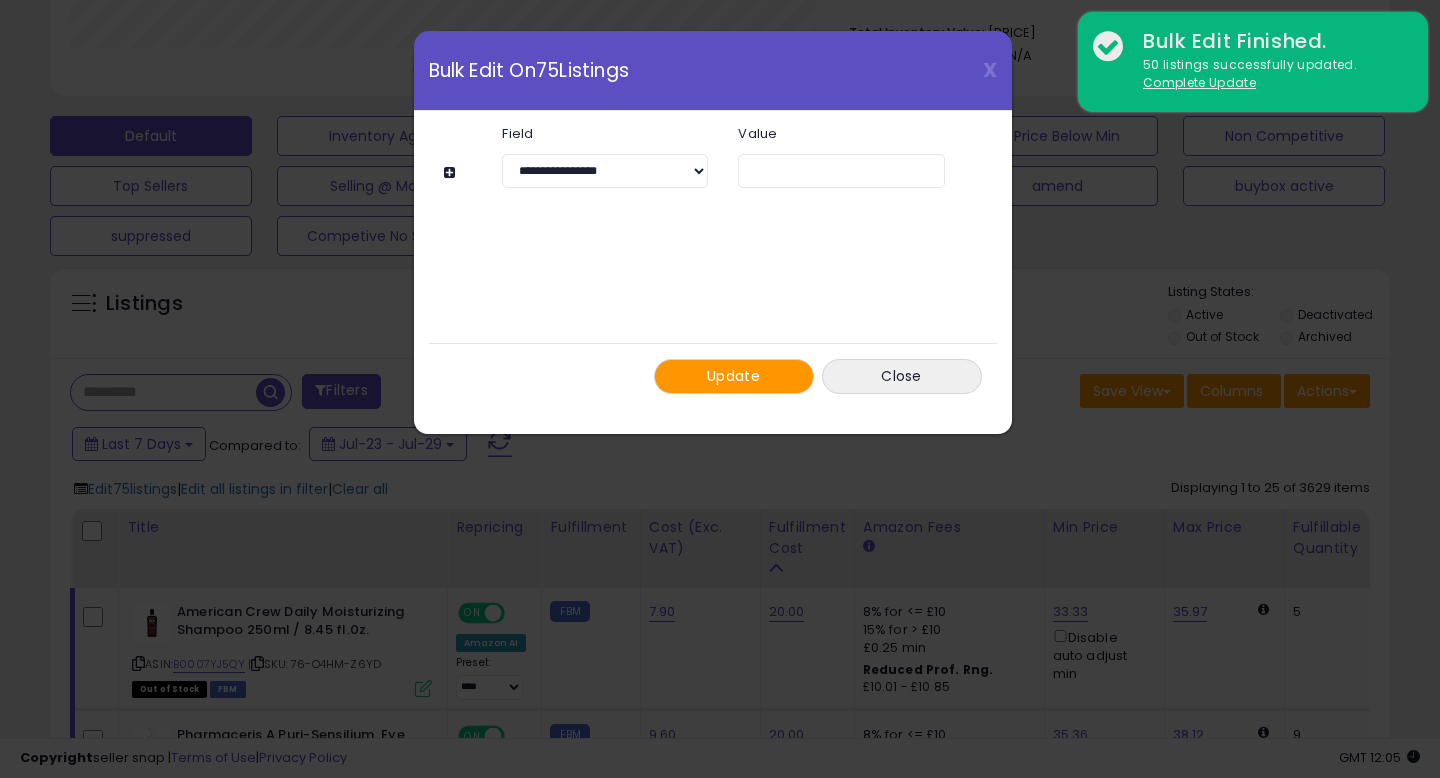 click on "Update" at bounding box center [733, 376] 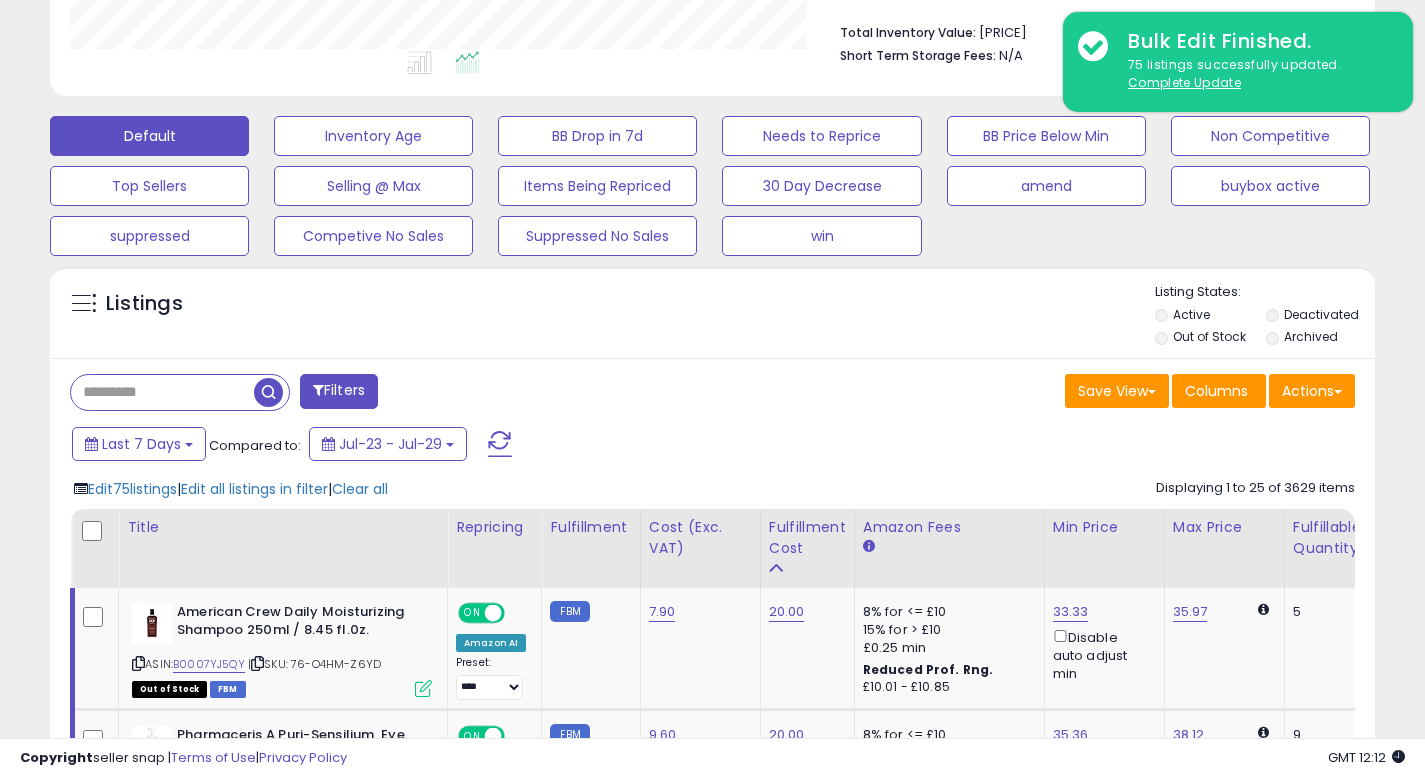 scroll, scrollTop: 410, scrollLeft: 767, axis: both 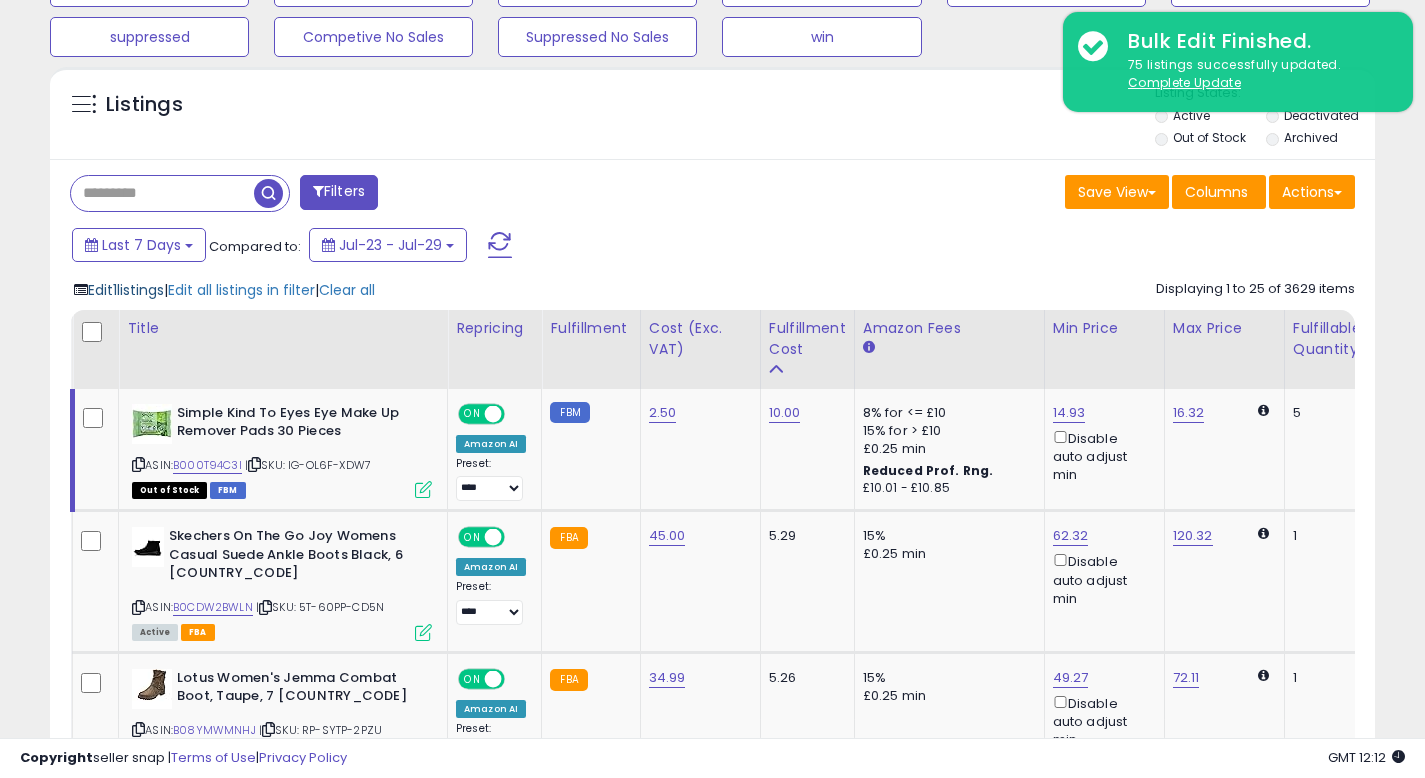 click on "Edit  1  listings" at bounding box center [126, 290] 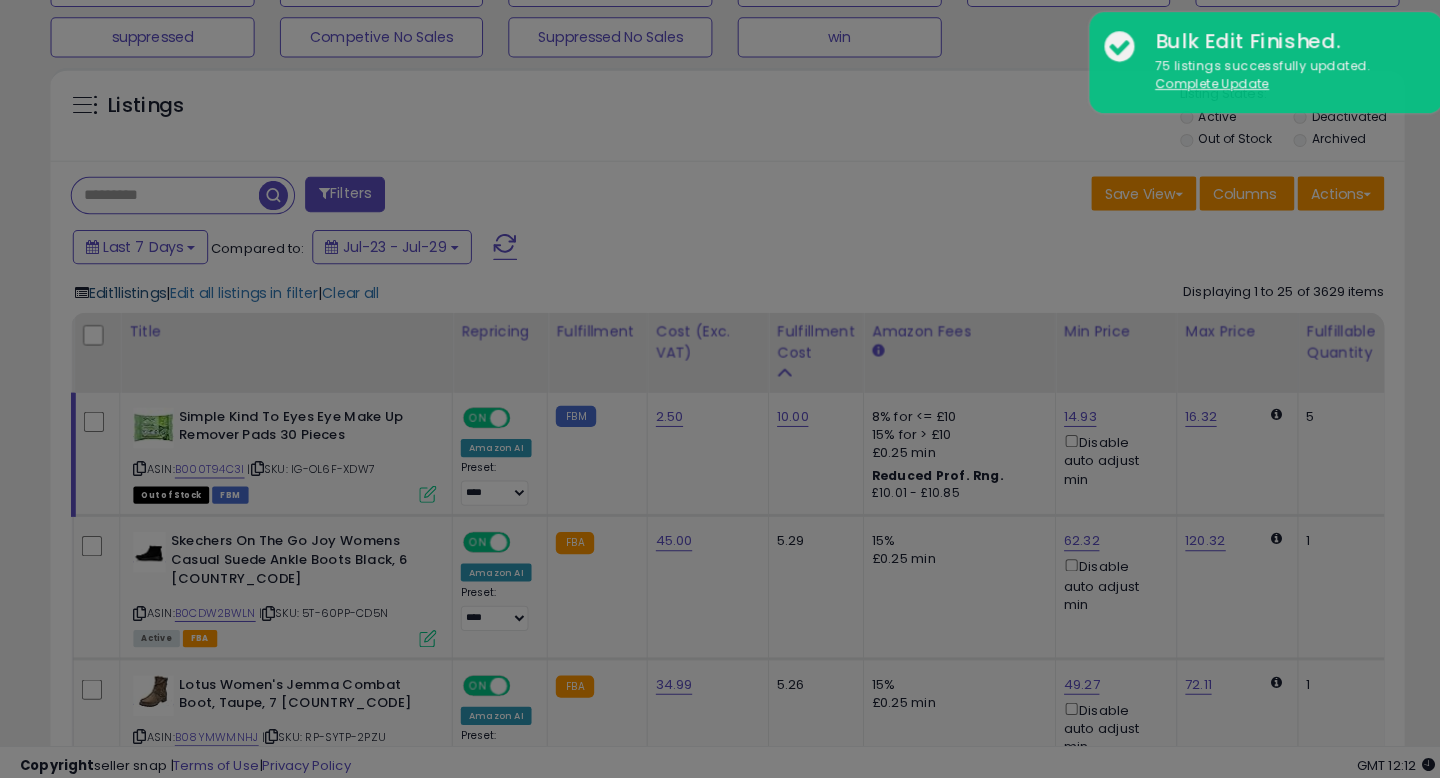scroll, scrollTop: 999590, scrollLeft: 999224, axis: both 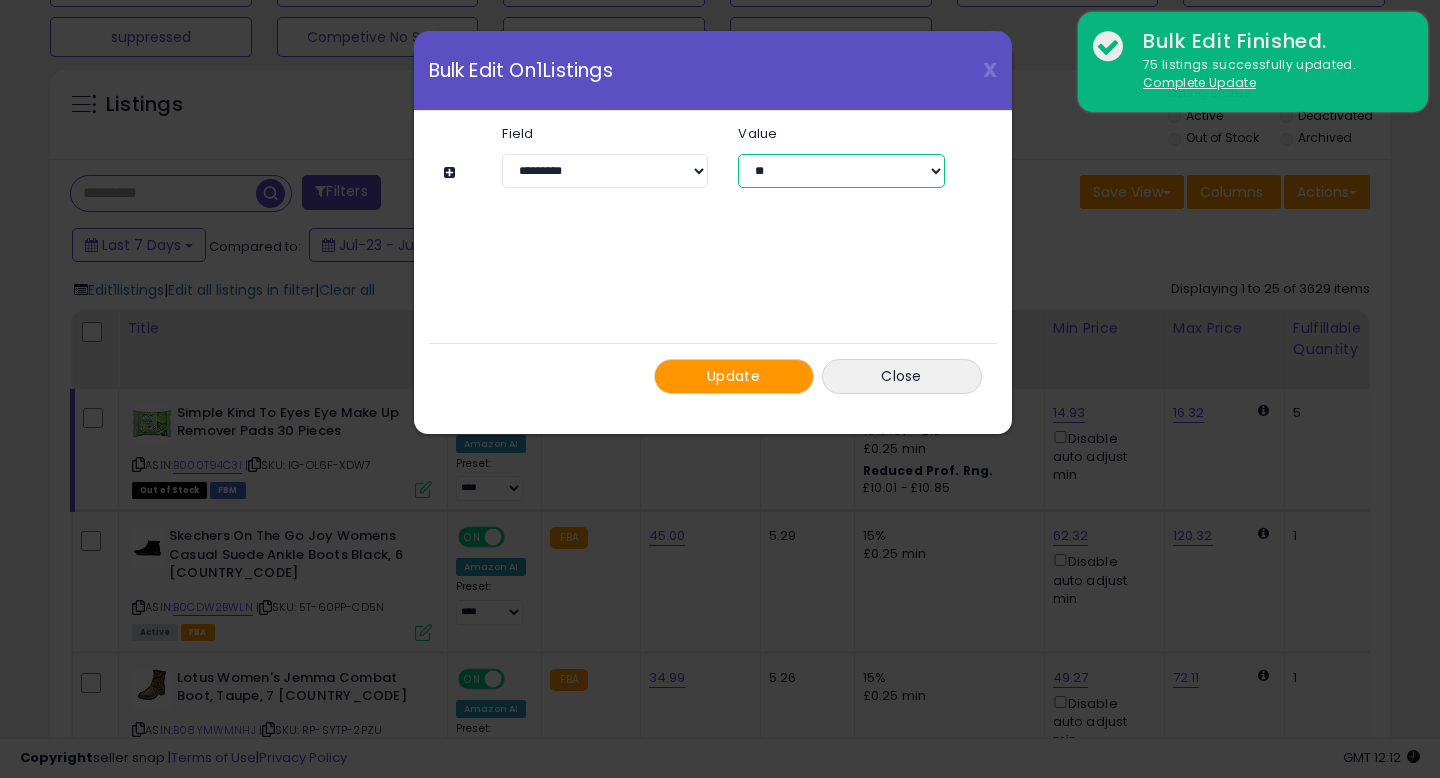click on "**
***" at bounding box center (841, 171) 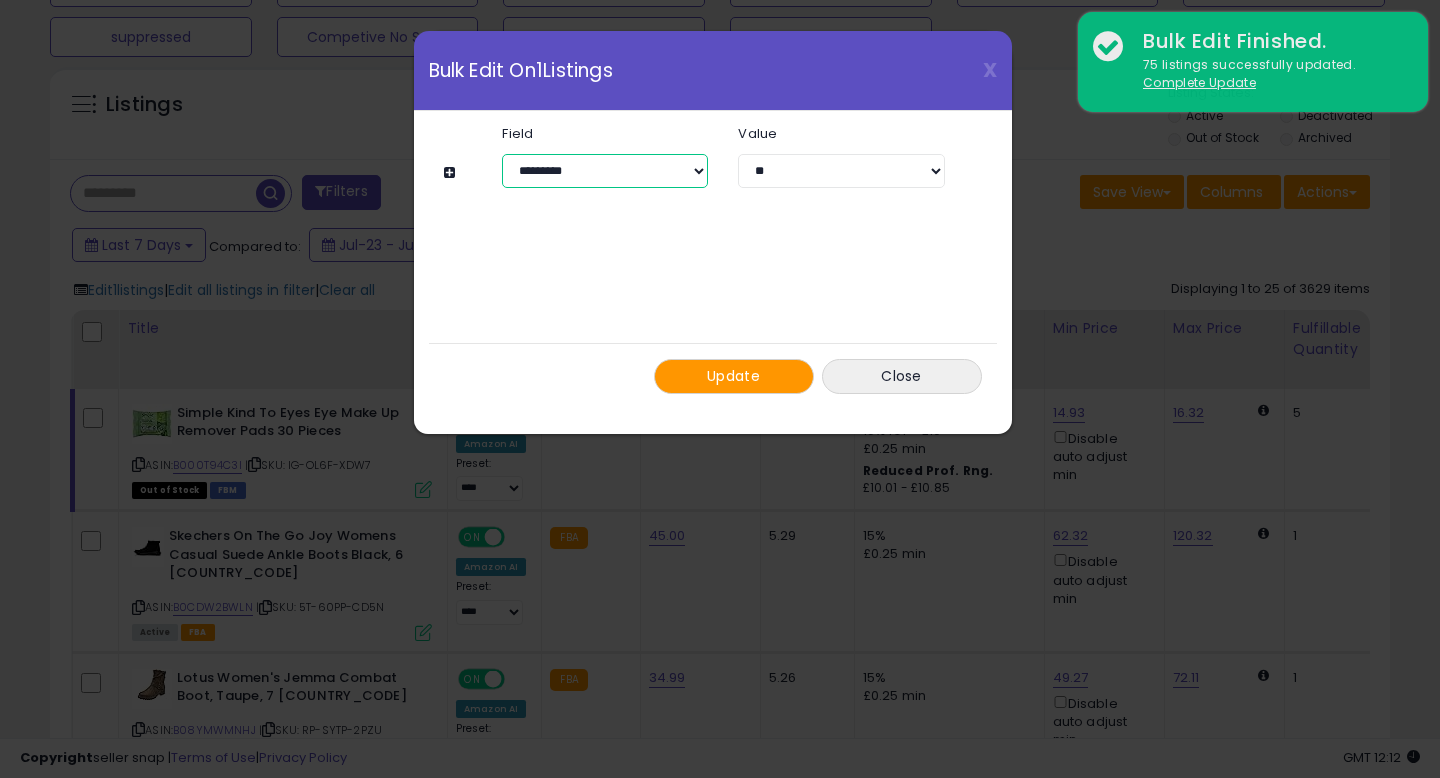 click on "**********" at bounding box center (605, 171) 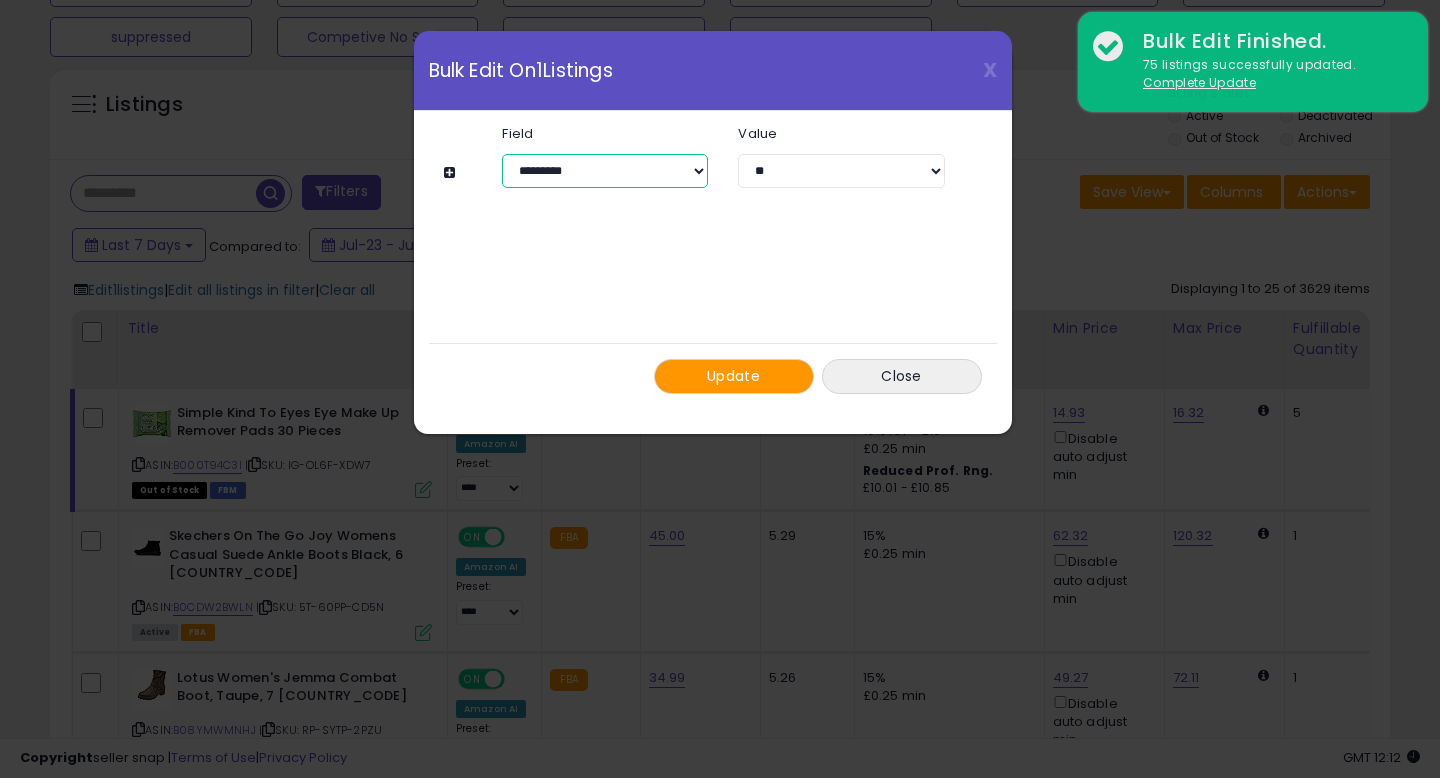 select on "**********" 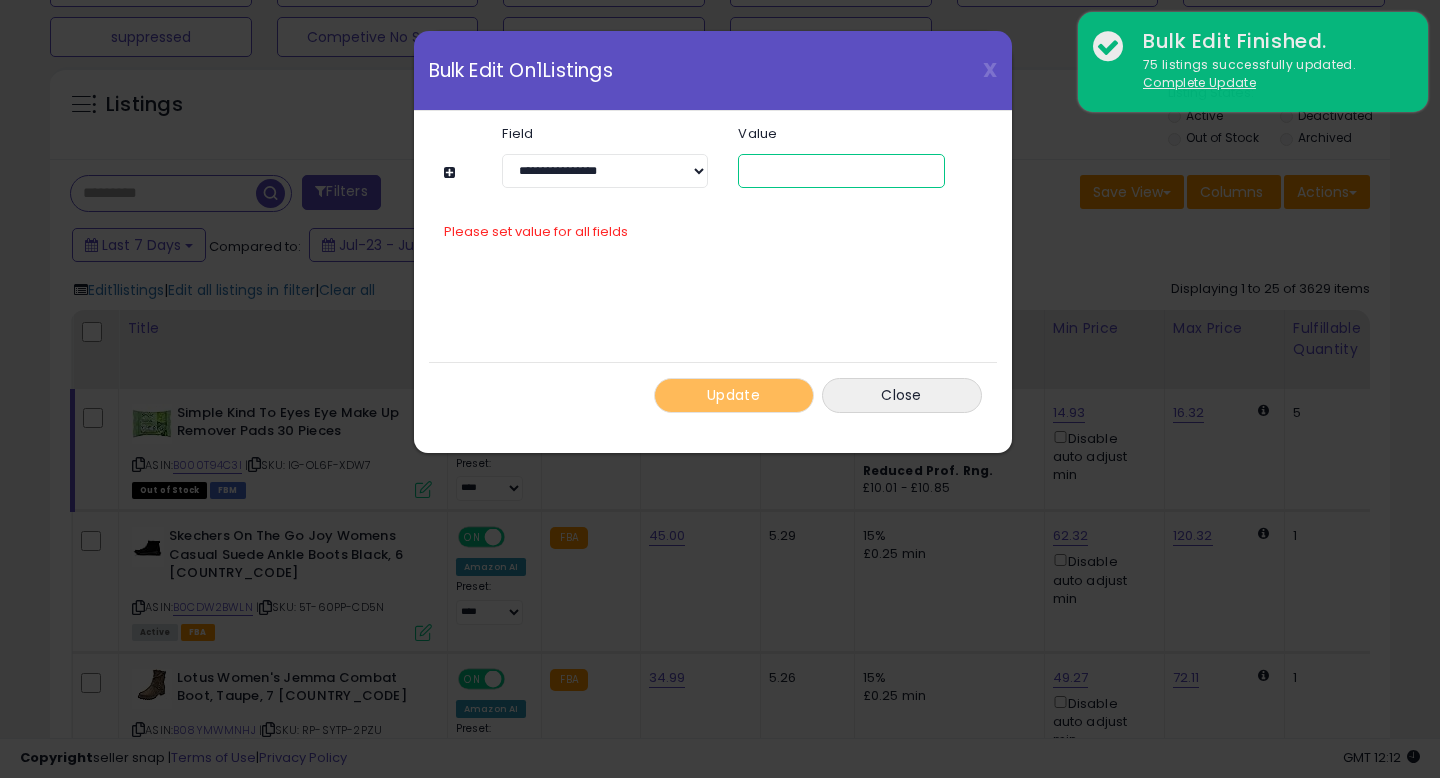 click at bounding box center (841, 171) 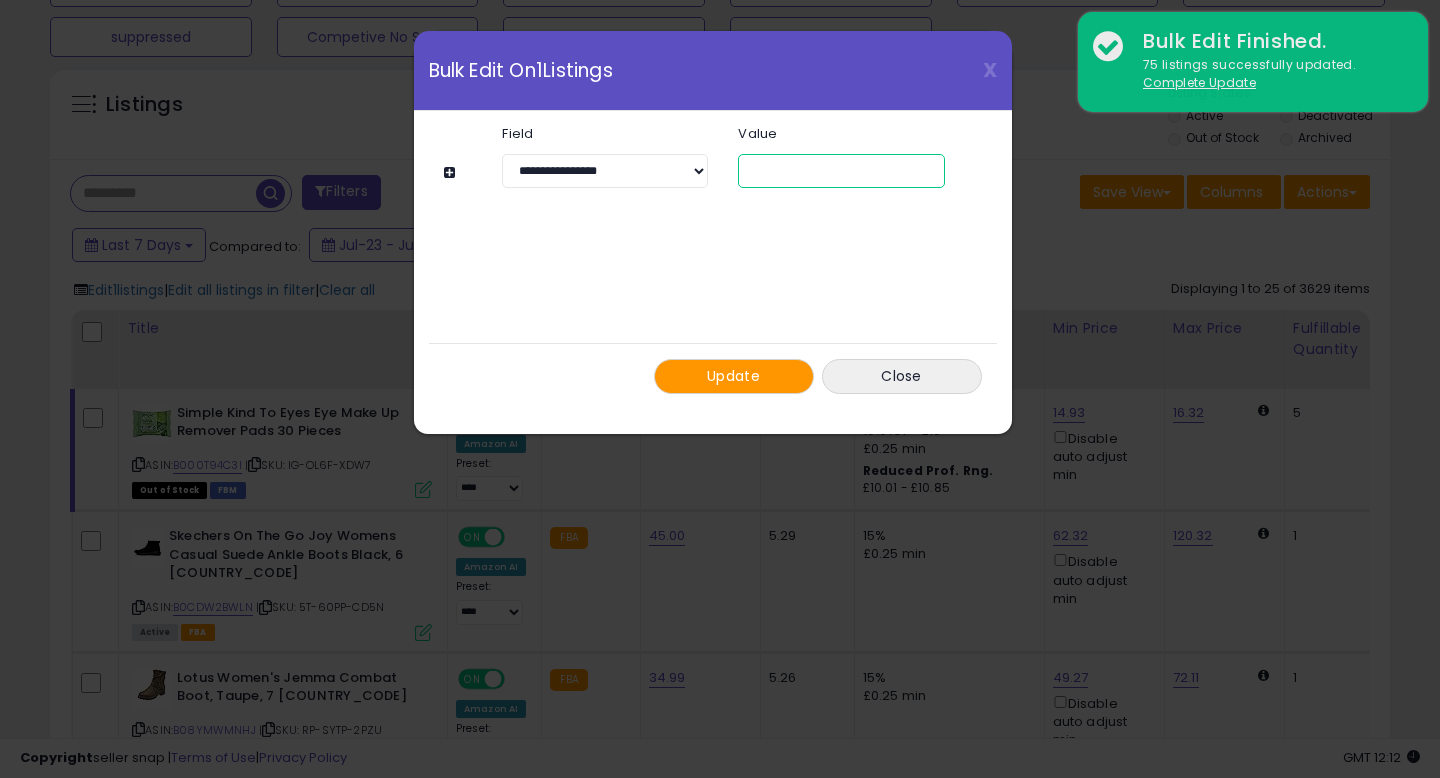type on "*" 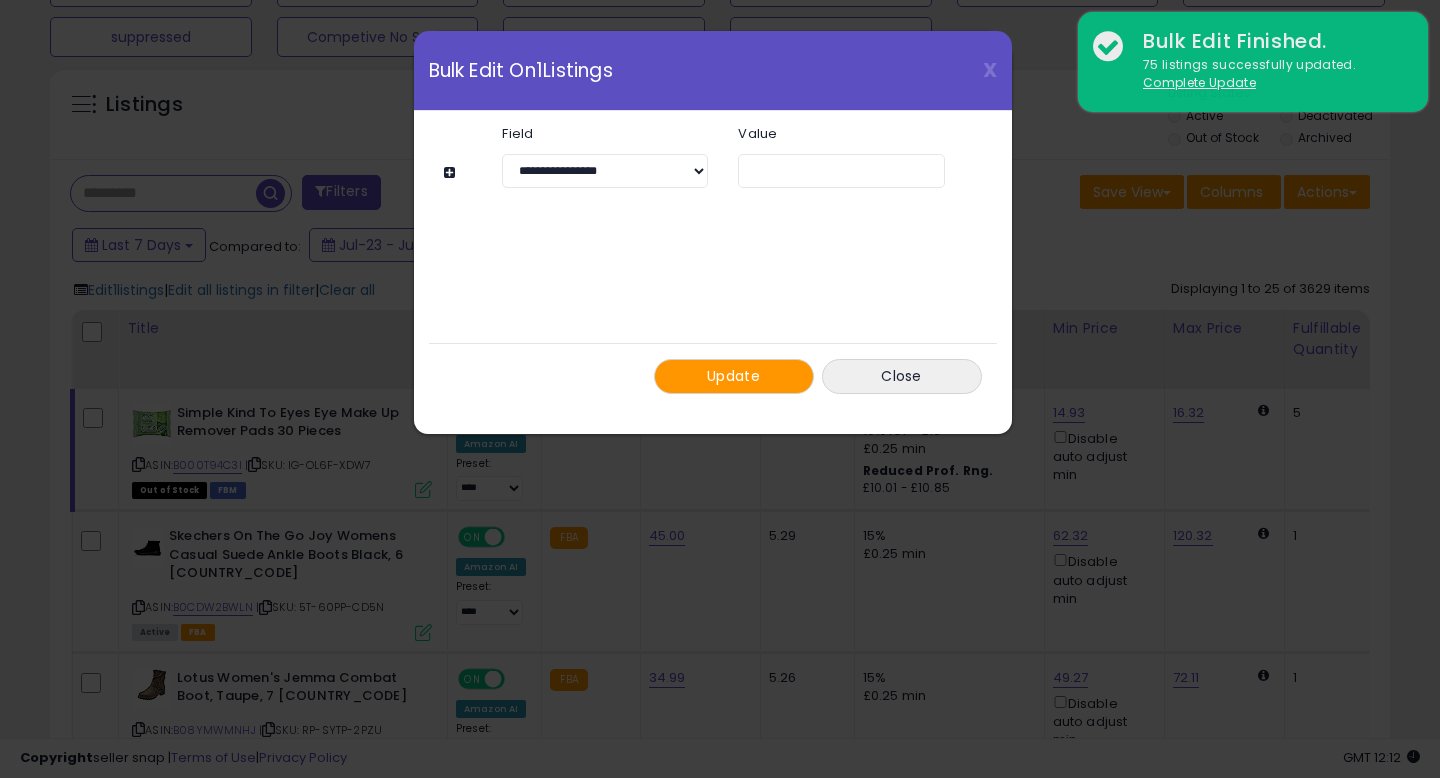 click on "Update
Close" 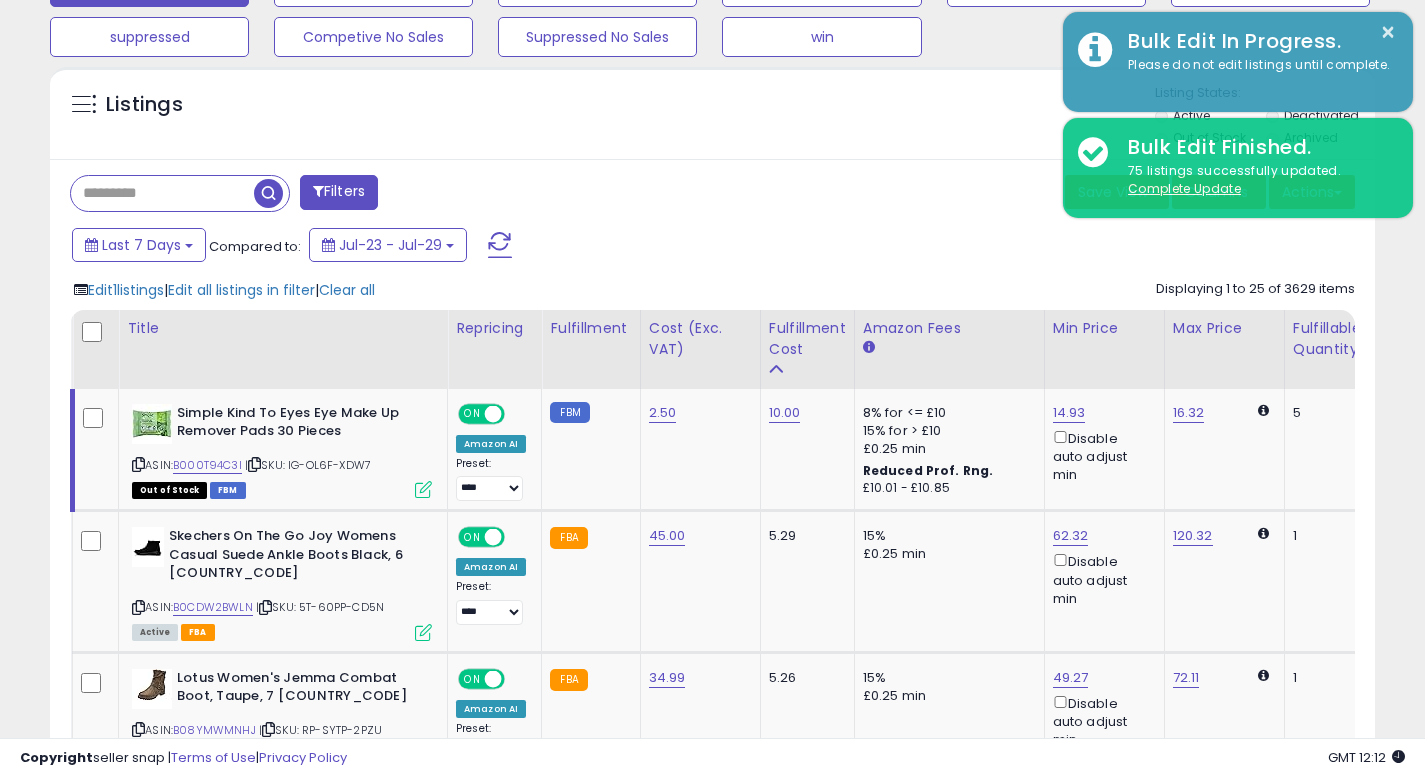 scroll, scrollTop: 410, scrollLeft: 767, axis: both 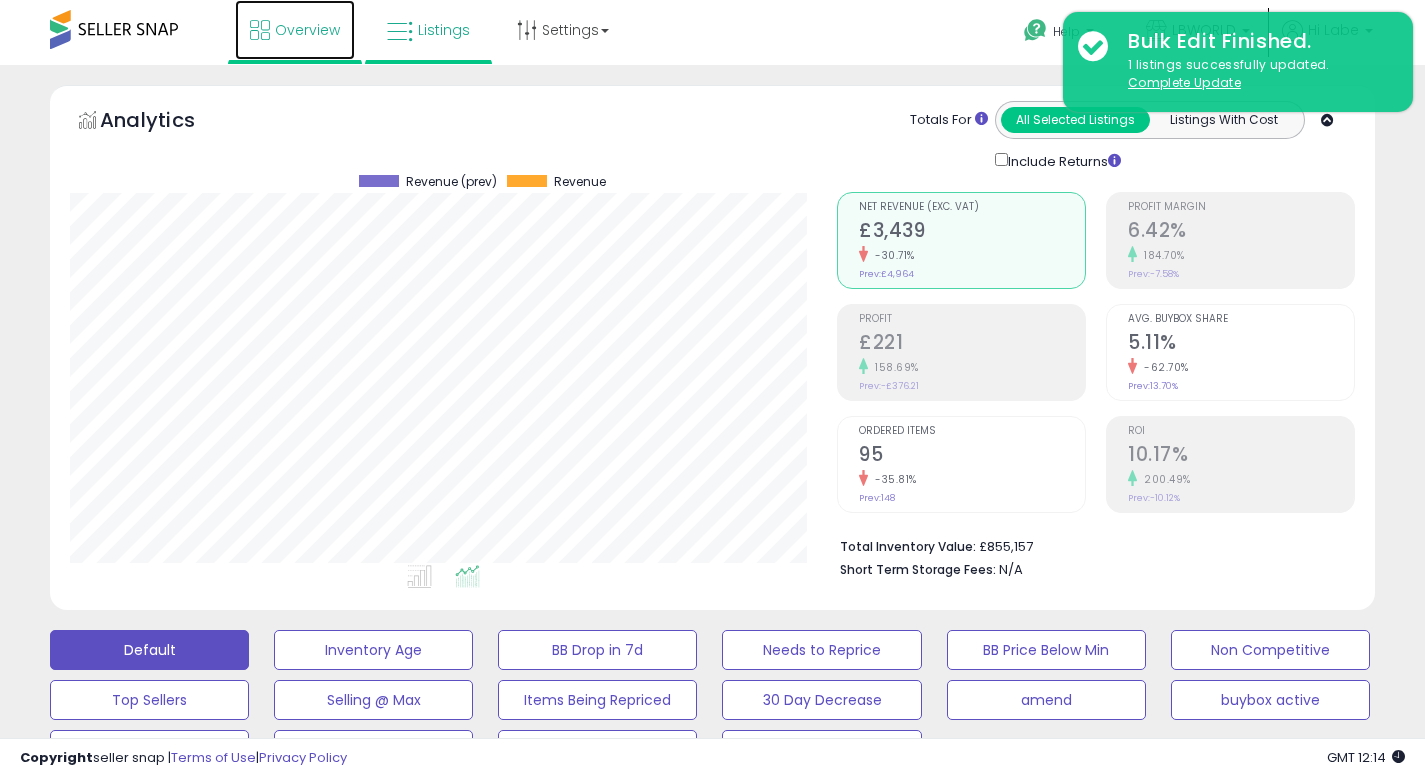 click on "Overview" at bounding box center [307, 30] 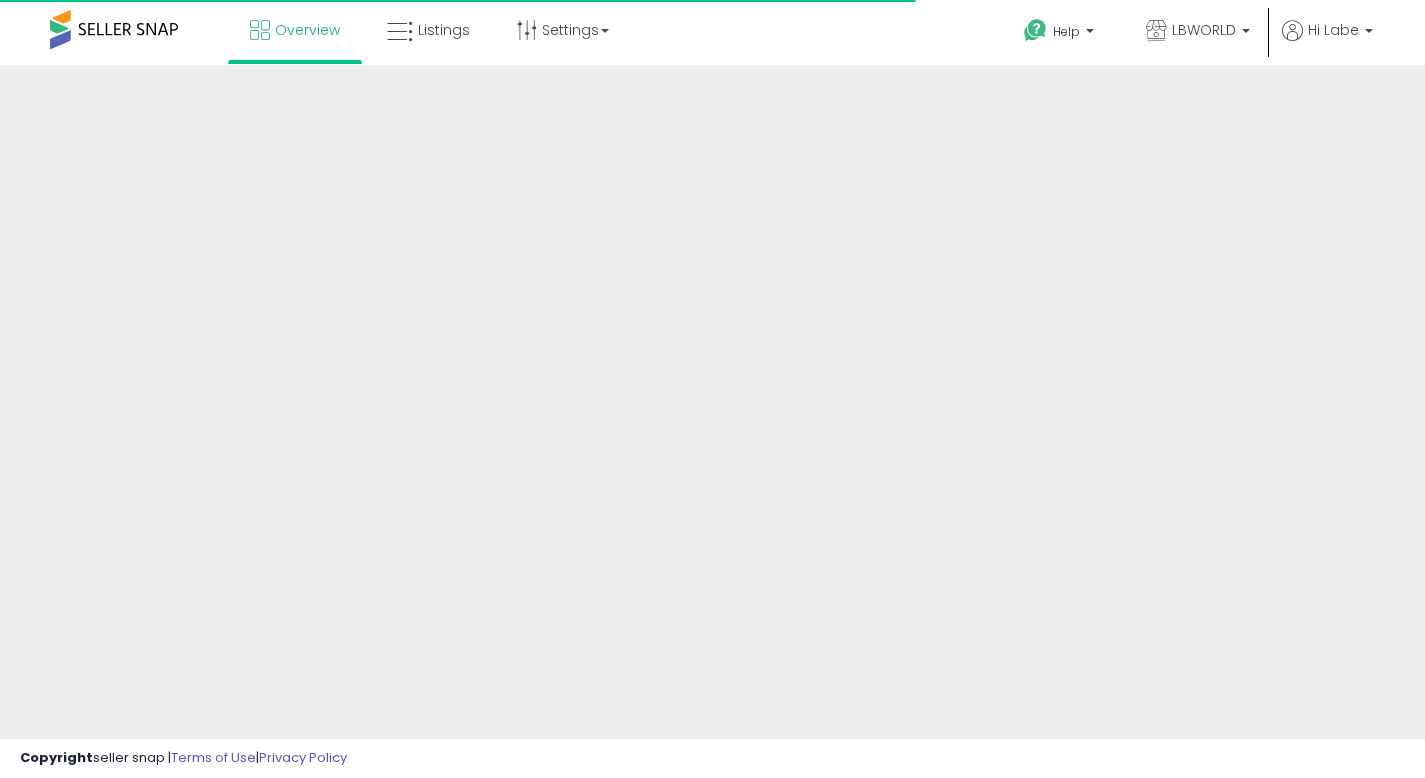 scroll, scrollTop: 0, scrollLeft: 0, axis: both 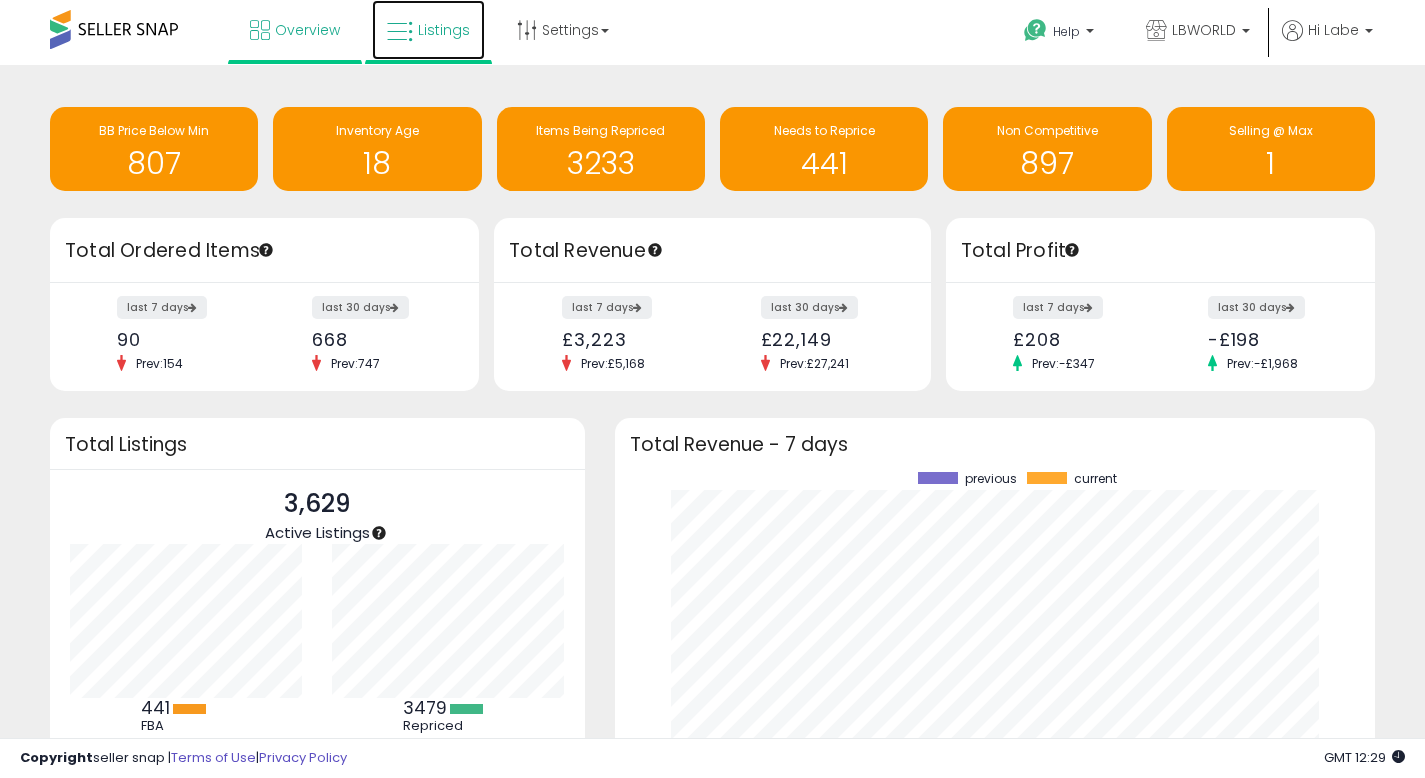 click on "Listings" at bounding box center (444, 30) 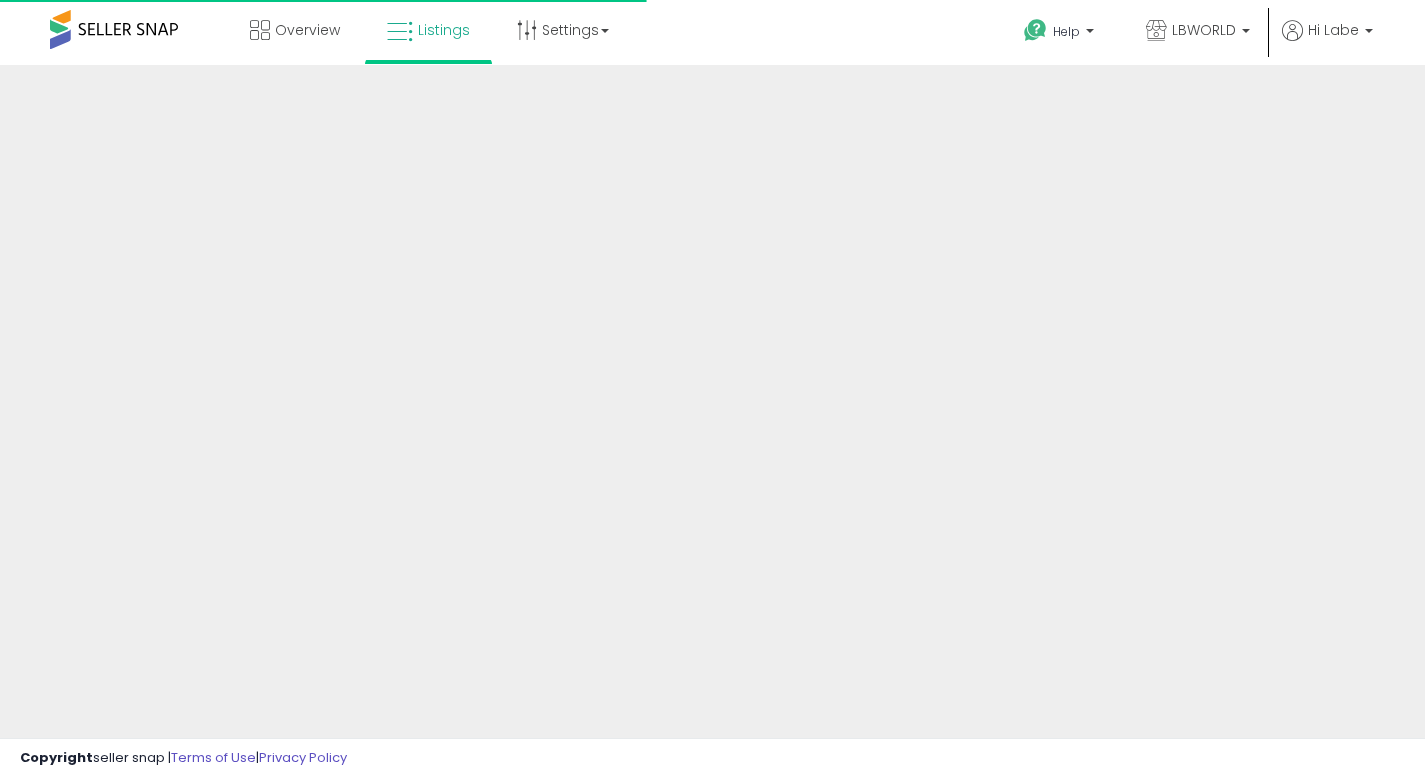 scroll, scrollTop: 0, scrollLeft: 0, axis: both 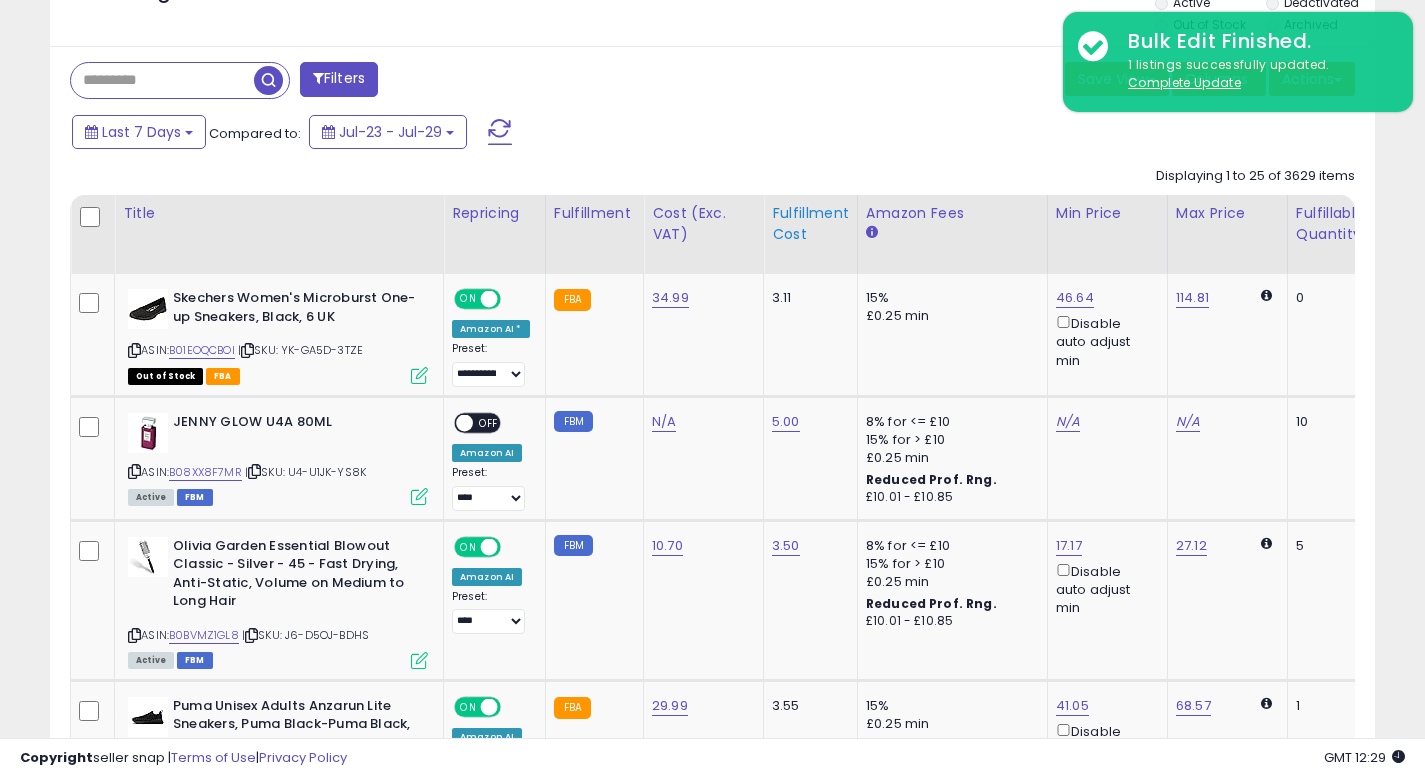 click on "Fulfillment Cost" at bounding box center (810, 224) 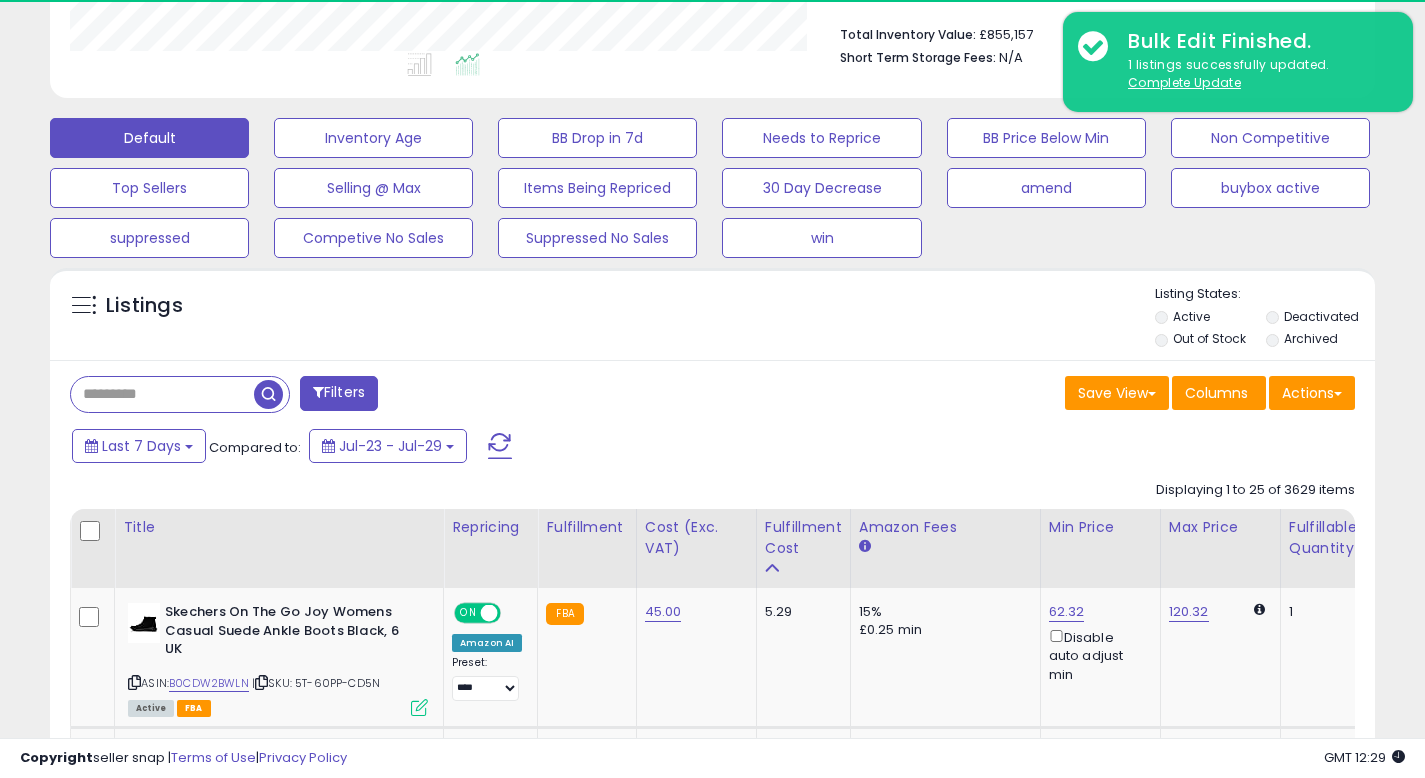 scroll, scrollTop: 826, scrollLeft: 0, axis: vertical 